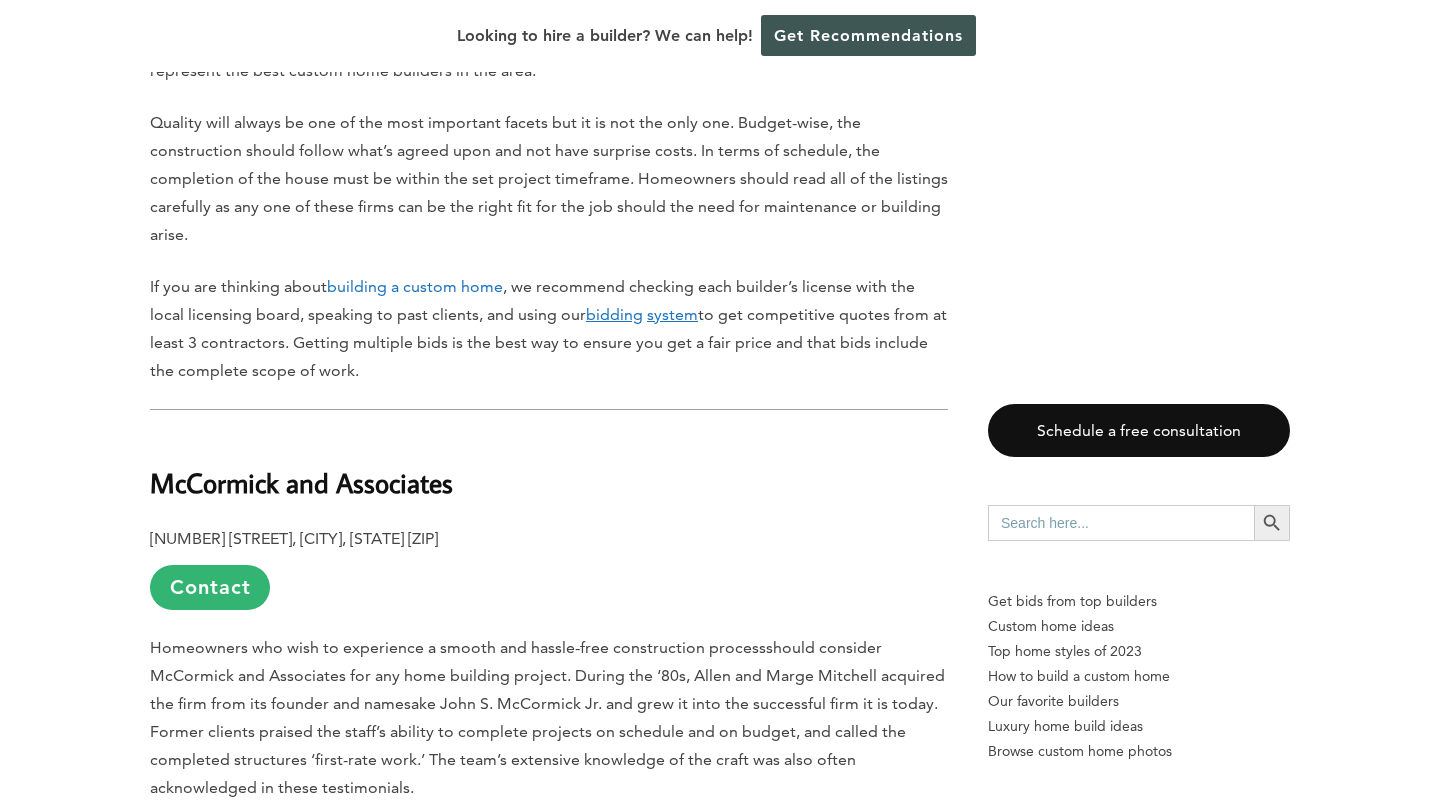 scroll, scrollTop: 1362, scrollLeft: 0, axis: vertical 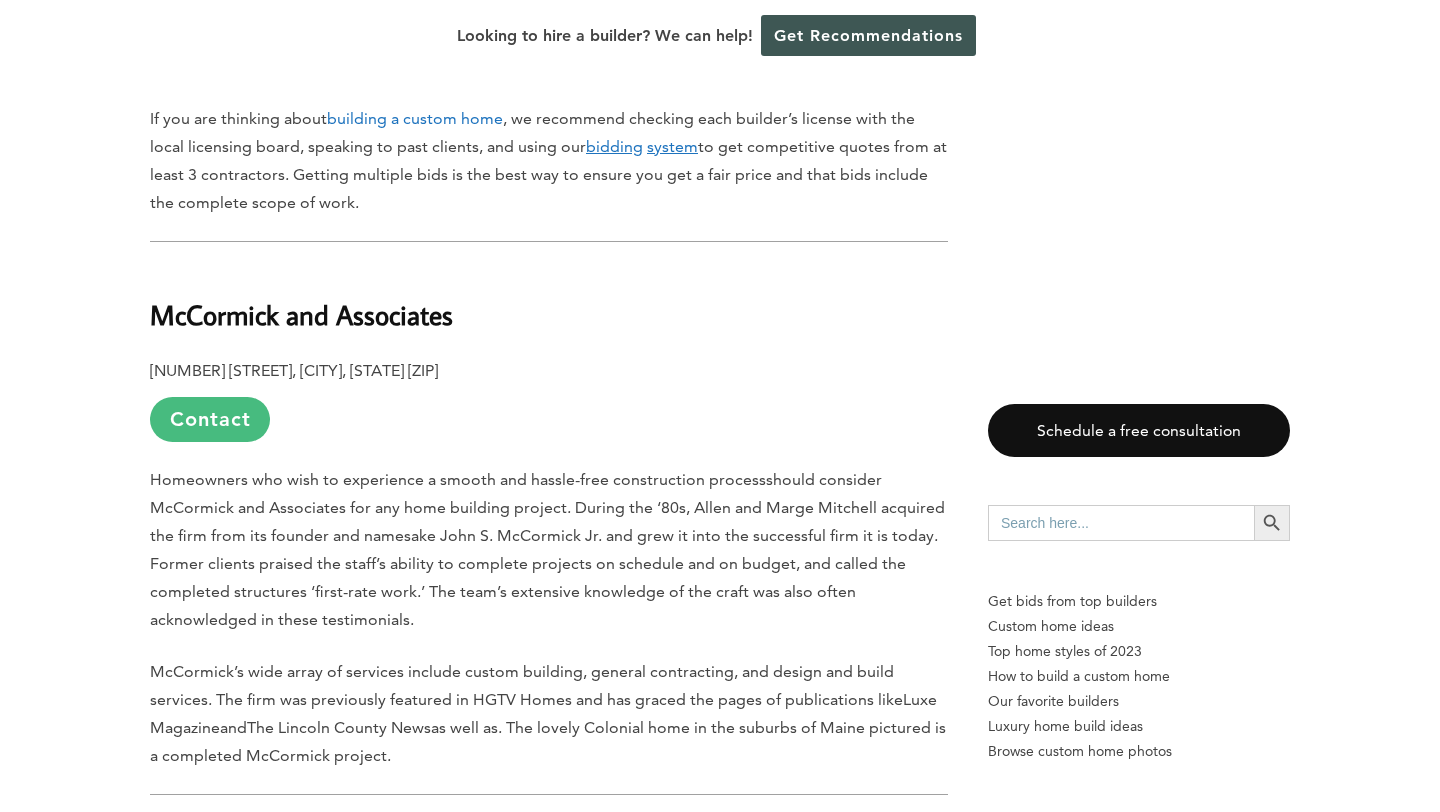 click on "Contact" at bounding box center [210, 419] 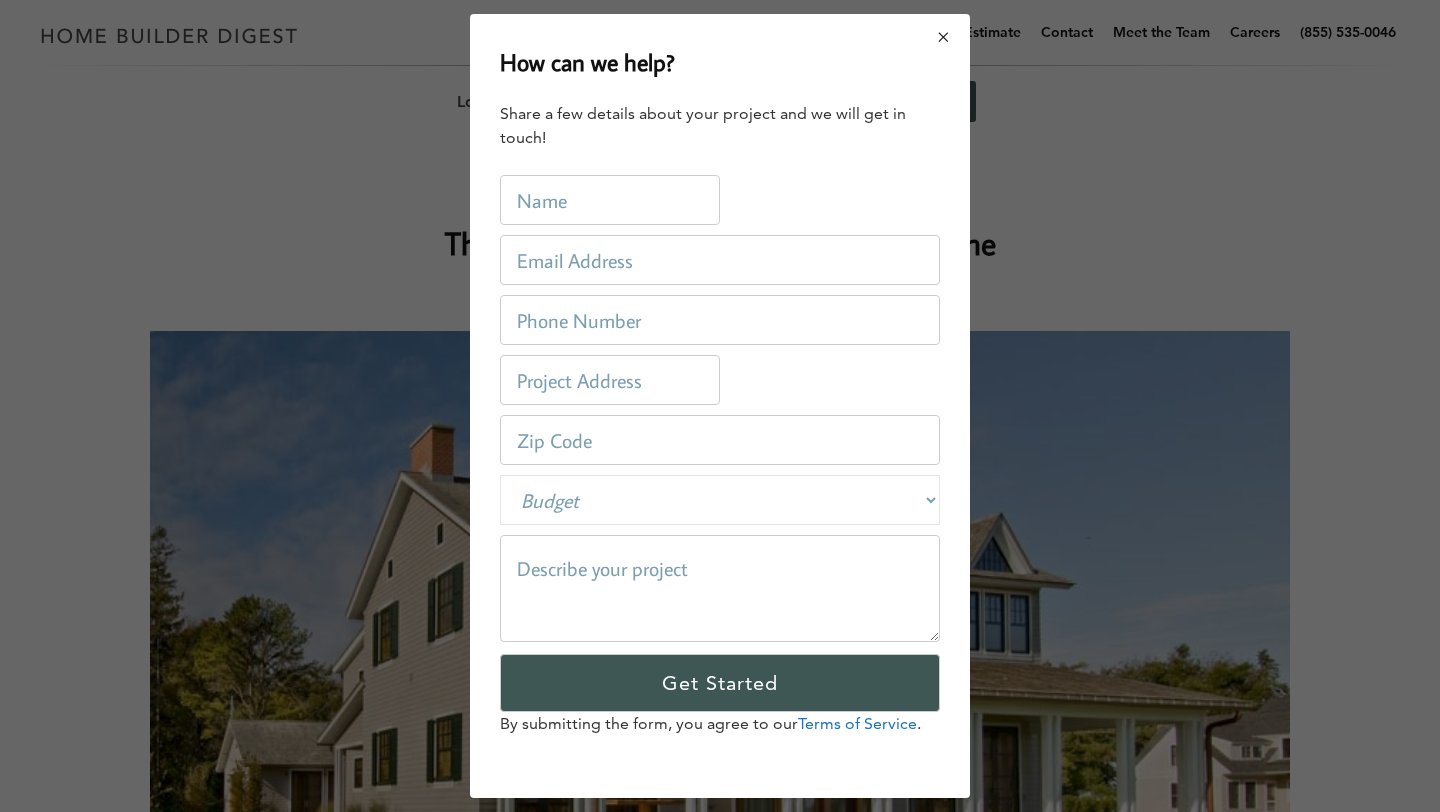 click at bounding box center [944, 37] 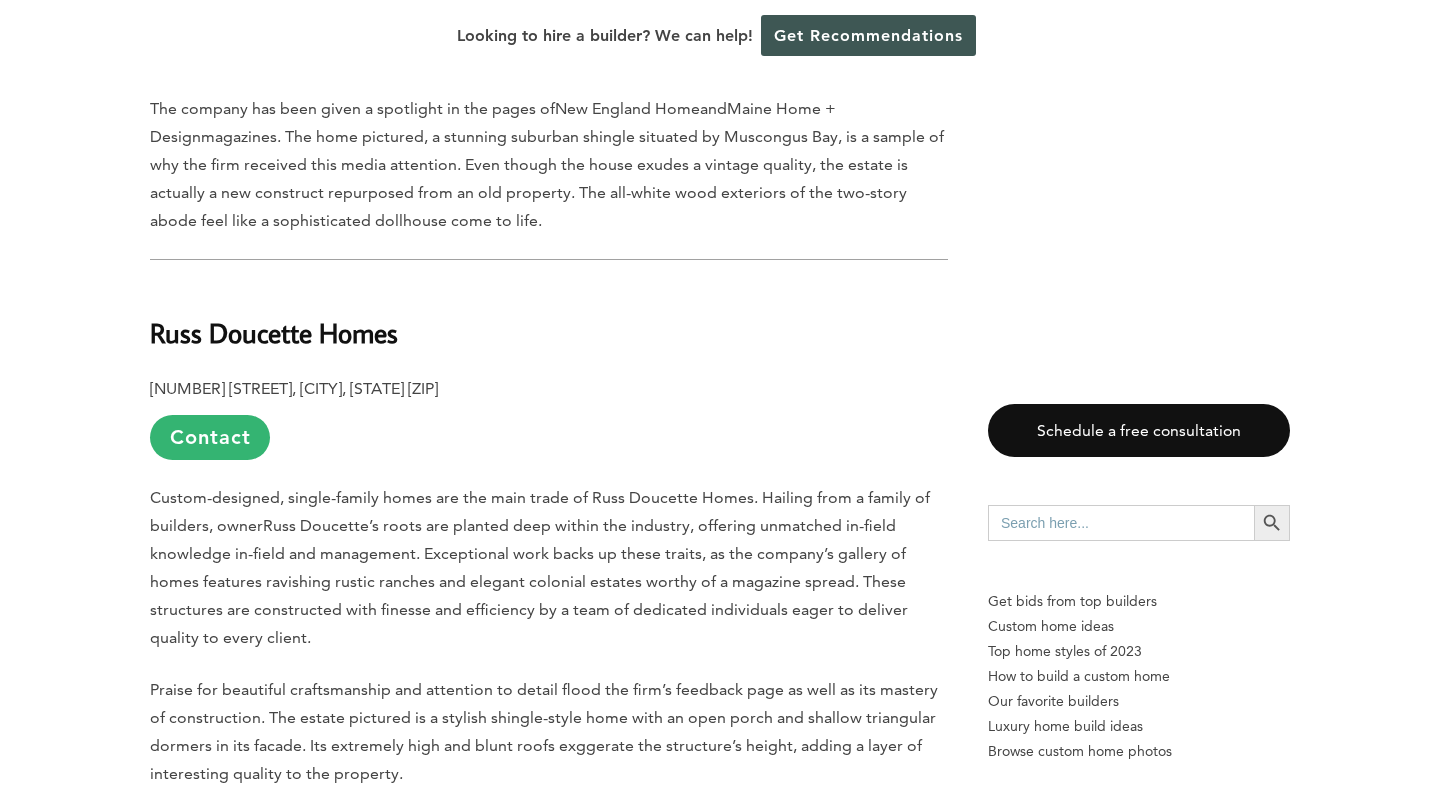scroll, scrollTop: 3507, scrollLeft: 0, axis: vertical 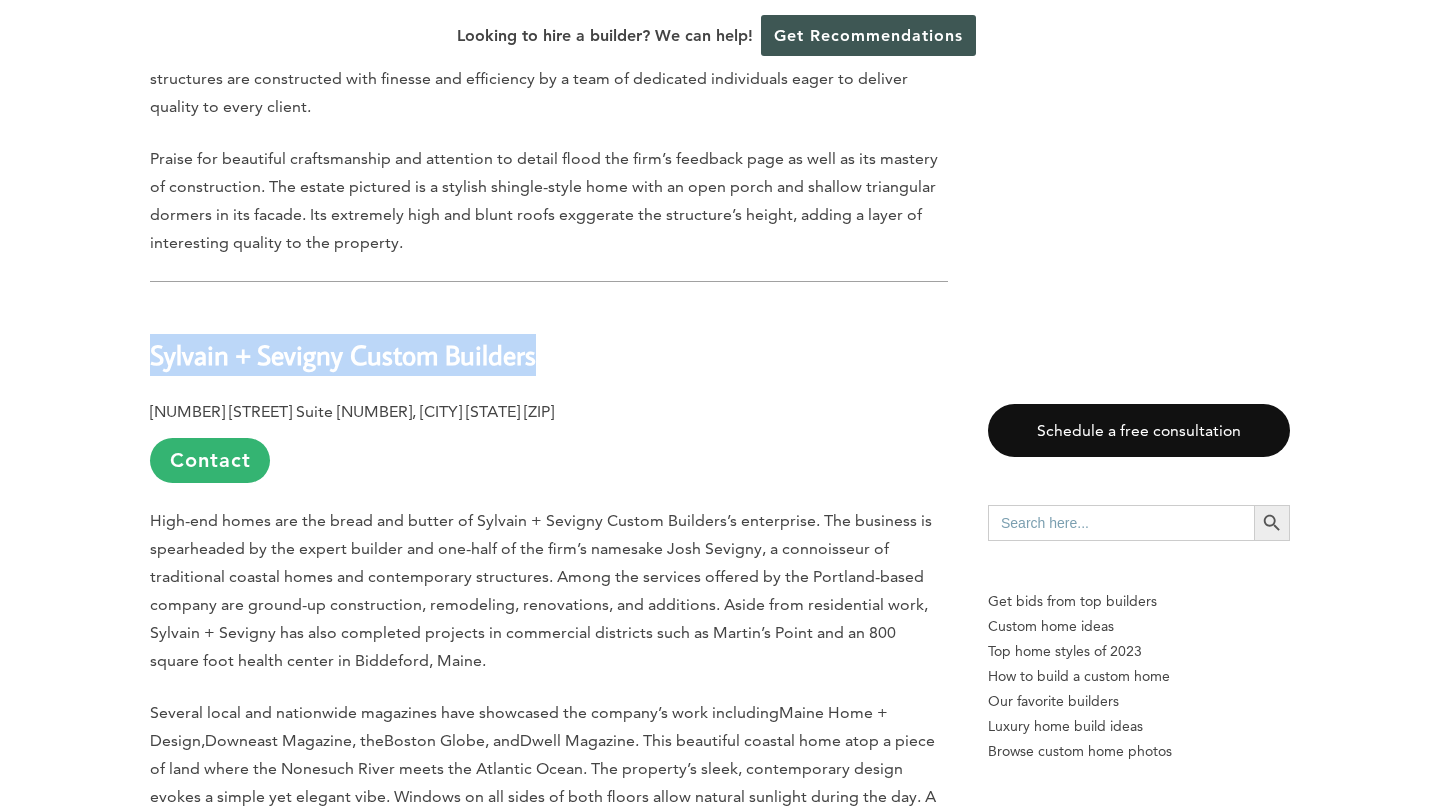 drag, startPoint x: 546, startPoint y: 354, endPoint x: 108, endPoint y: 358, distance: 438.01825 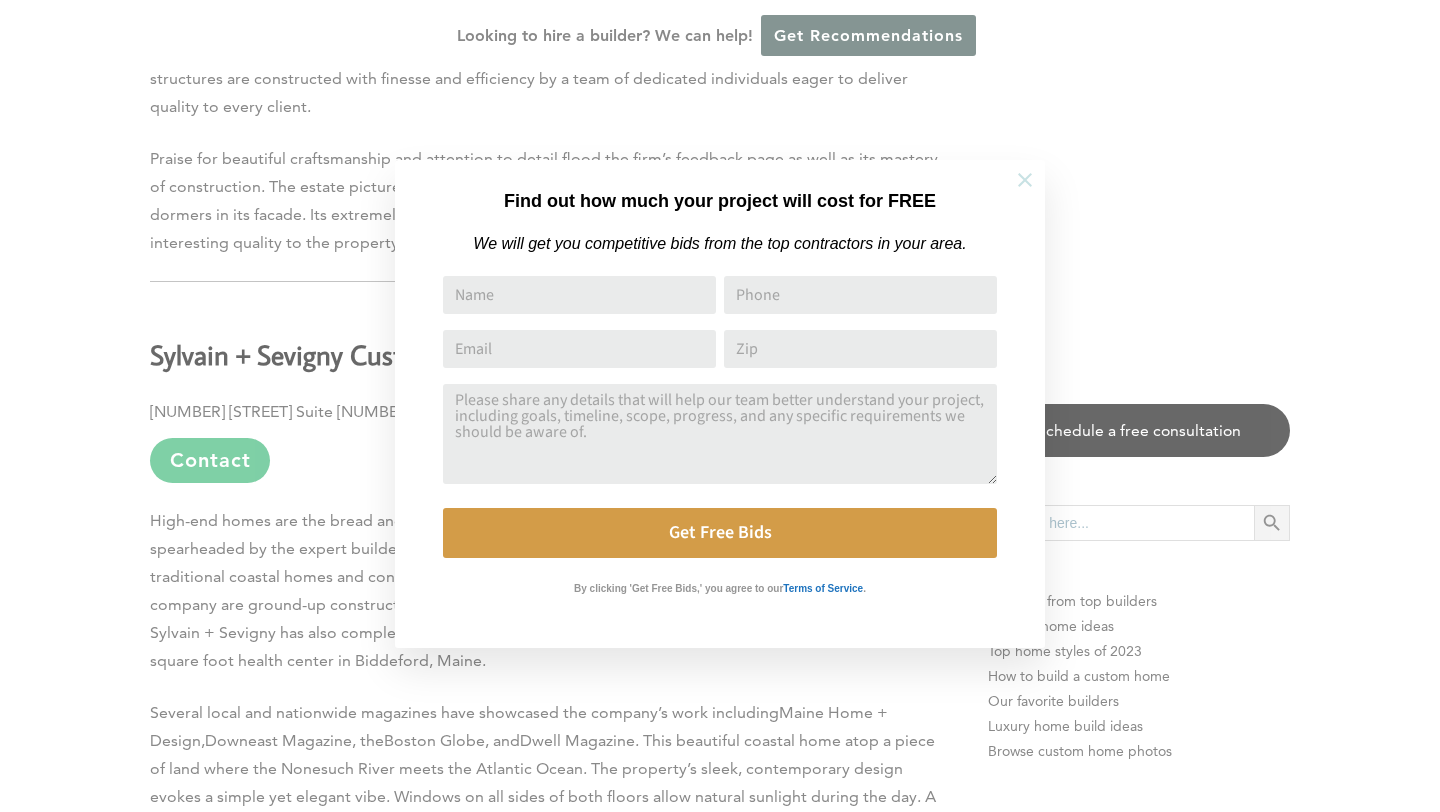 click 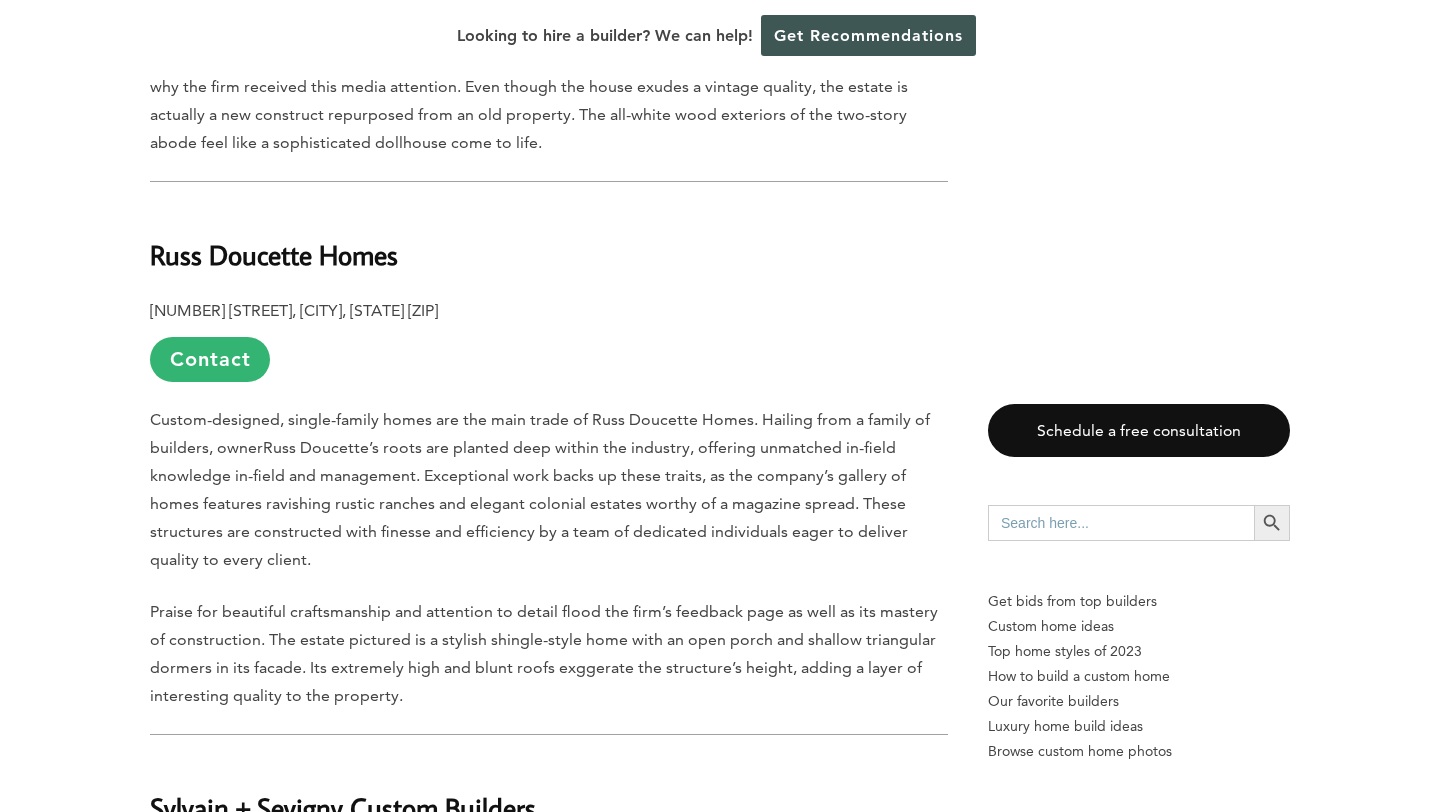 scroll, scrollTop: 2807, scrollLeft: 0, axis: vertical 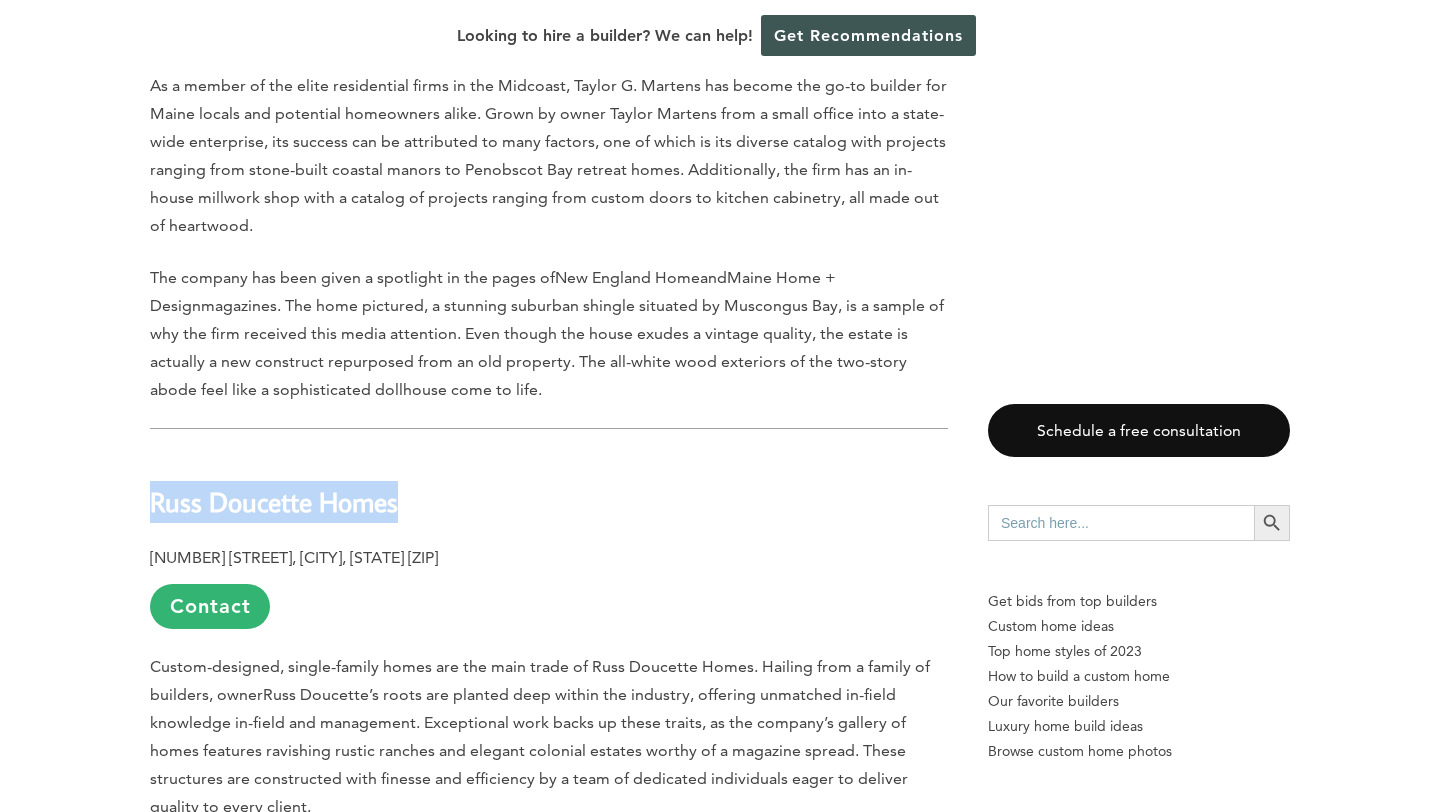 drag, startPoint x: 406, startPoint y: 502, endPoint x: 130, endPoint y: 495, distance: 276.08875 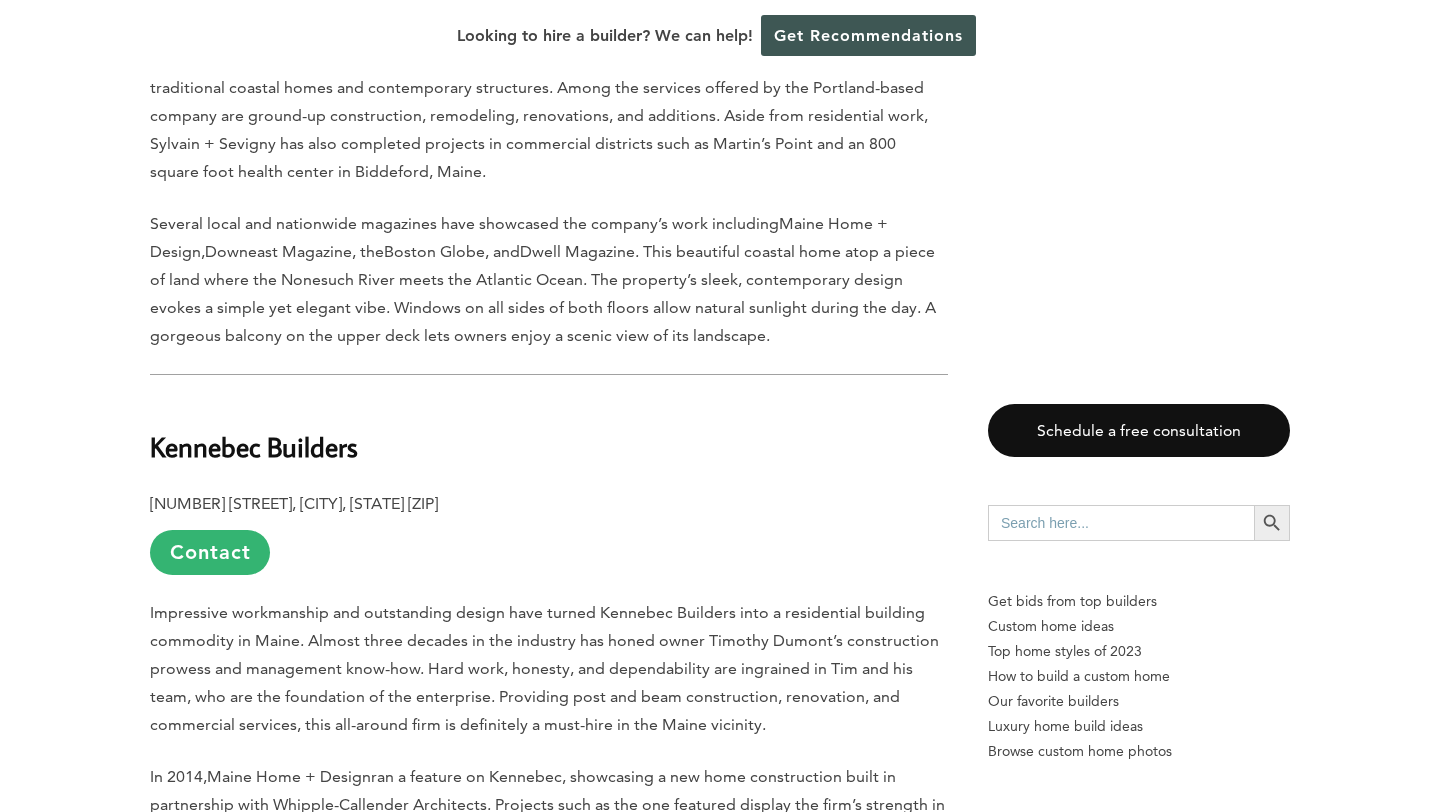 scroll, scrollTop: 4076, scrollLeft: 0, axis: vertical 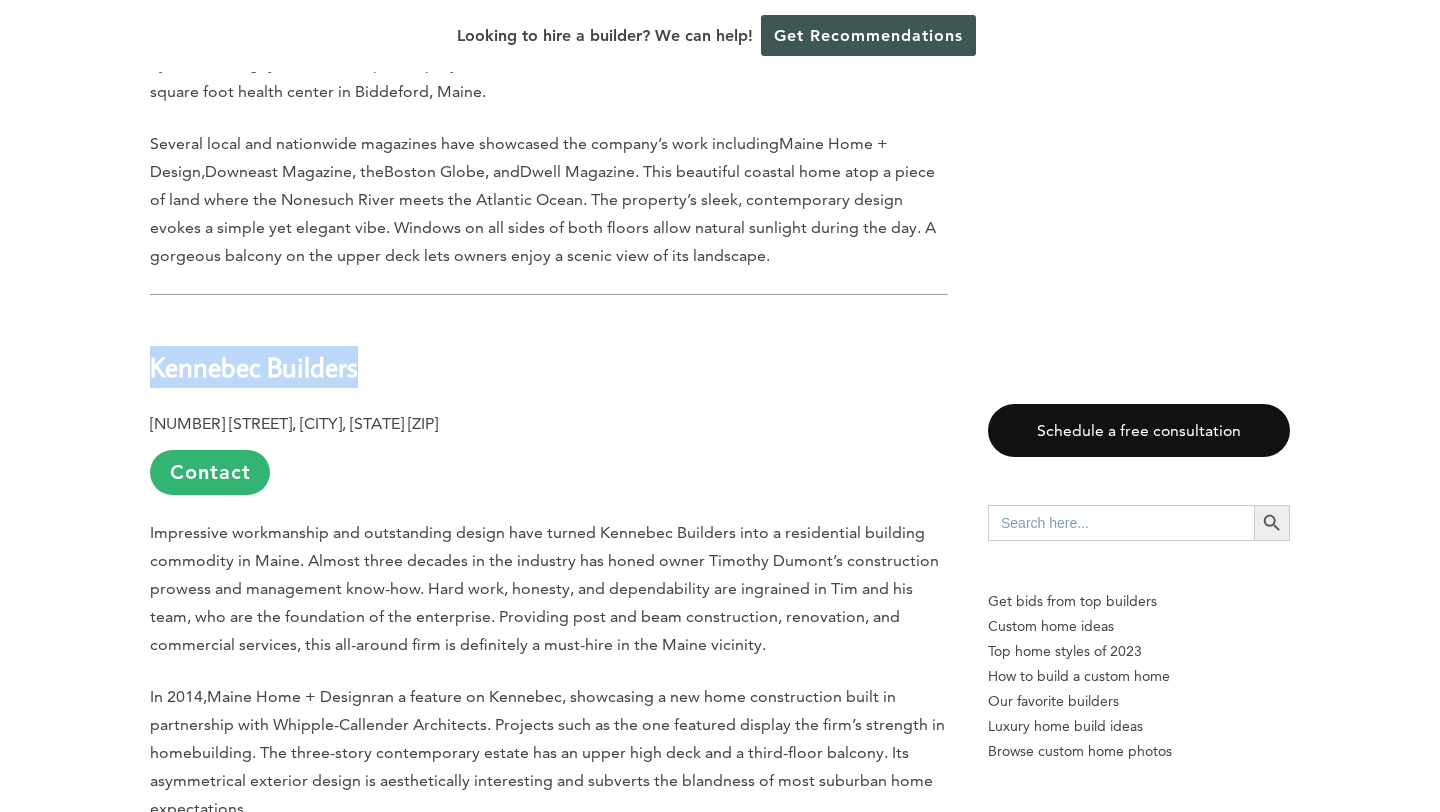 drag, startPoint x: 363, startPoint y: 370, endPoint x: 141, endPoint y: 368, distance: 222.009 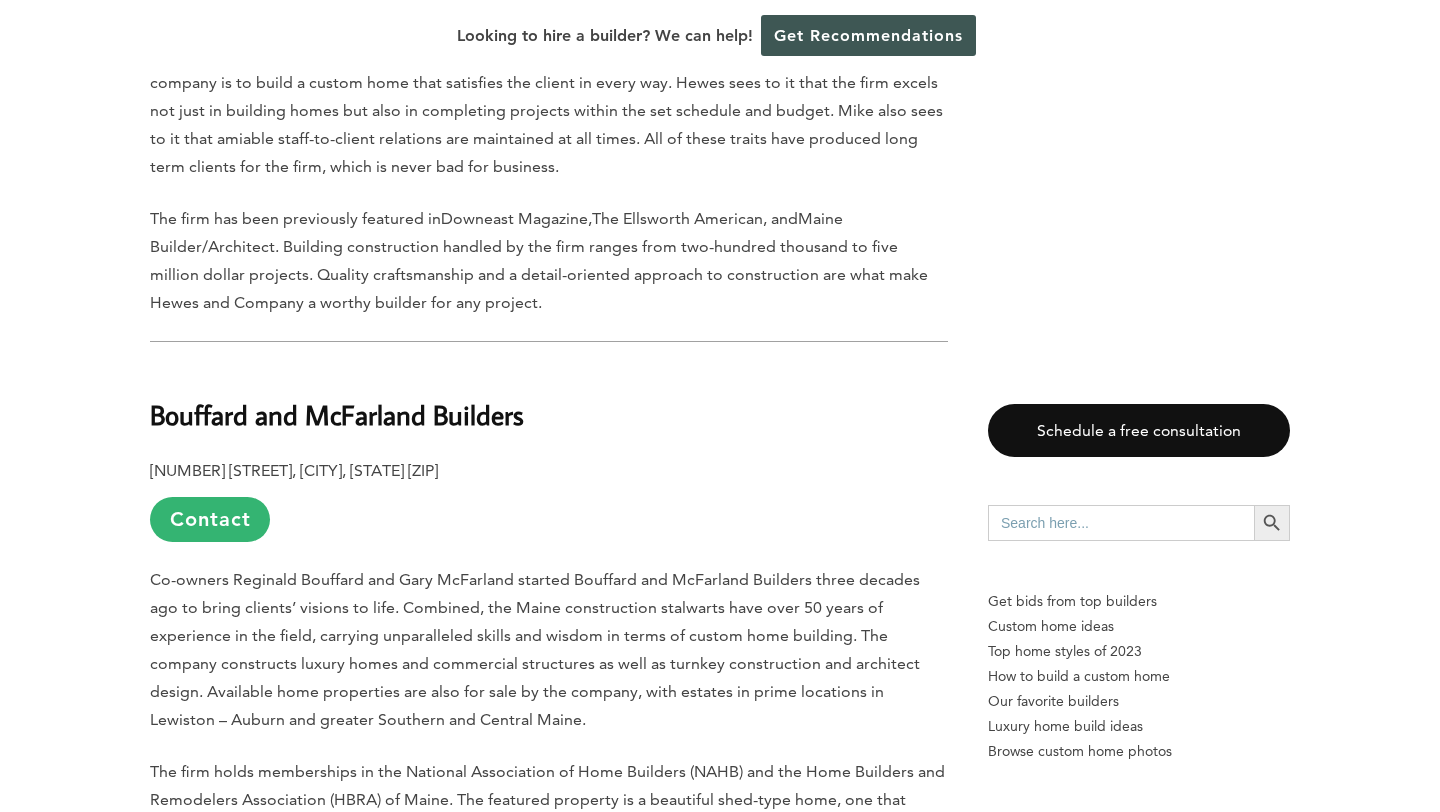 scroll, scrollTop: 5143, scrollLeft: 0, axis: vertical 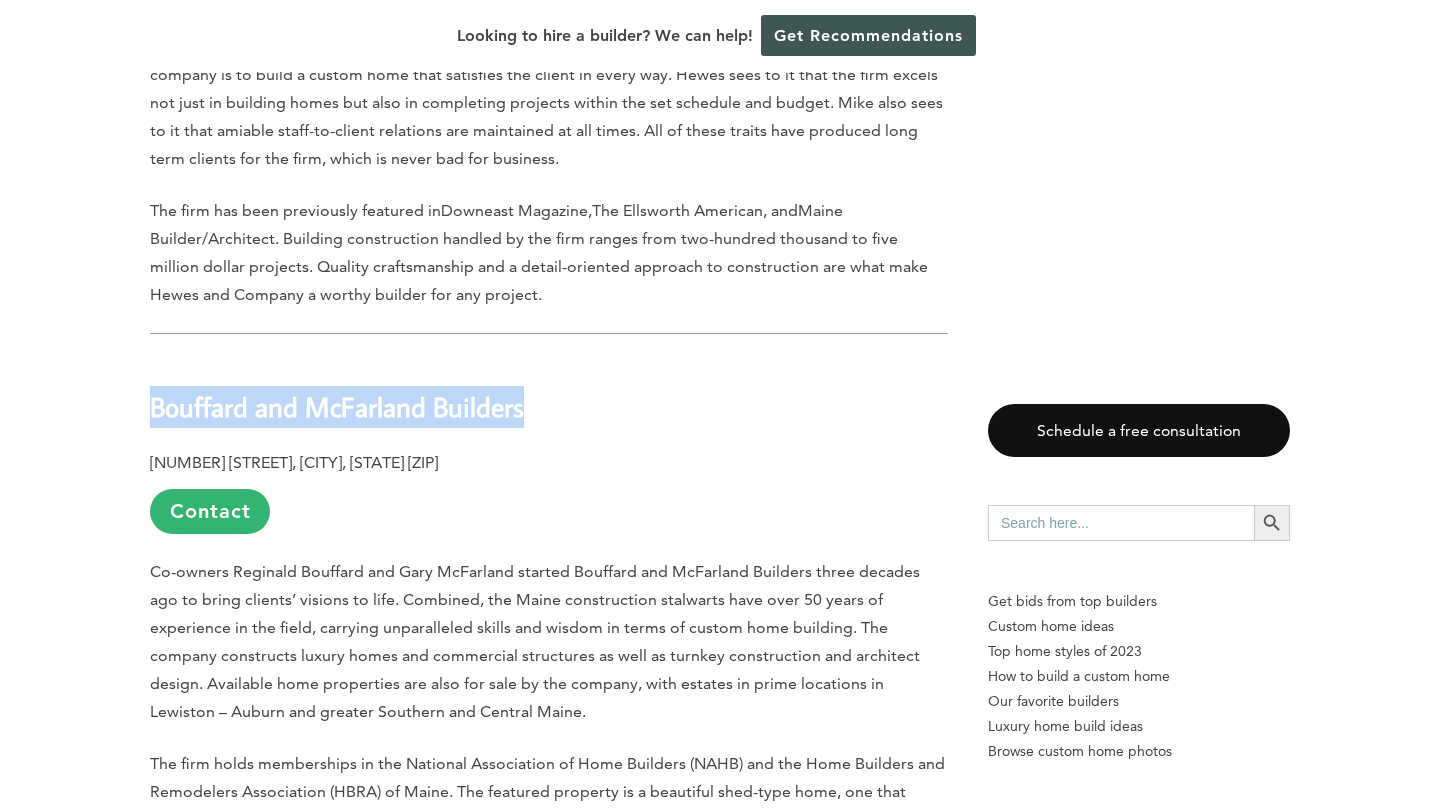 drag, startPoint x: 528, startPoint y: 404, endPoint x: 115, endPoint y: 398, distance: 413.04358 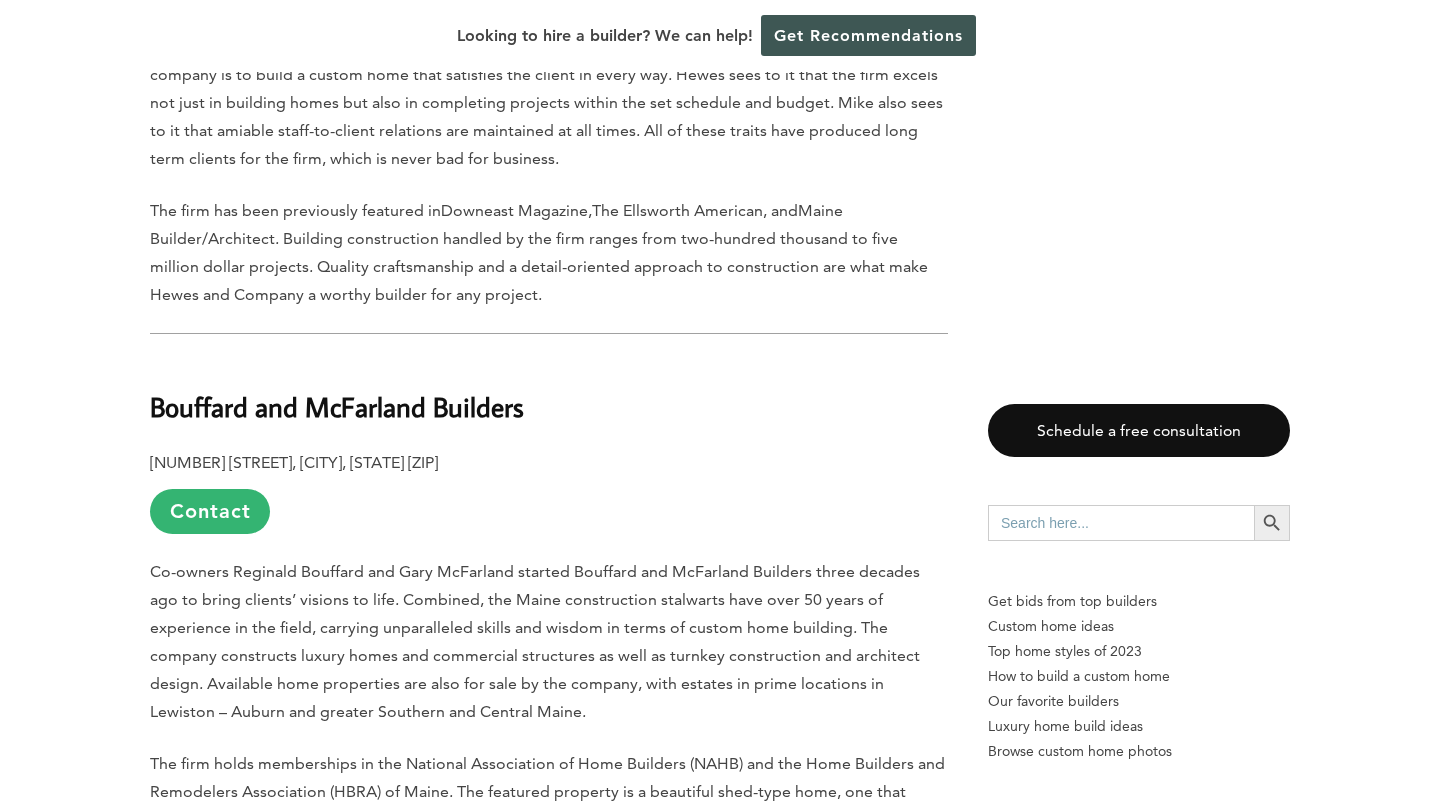 click on "Bouffard and McFarland Builders" at bounding box center (549, 392) 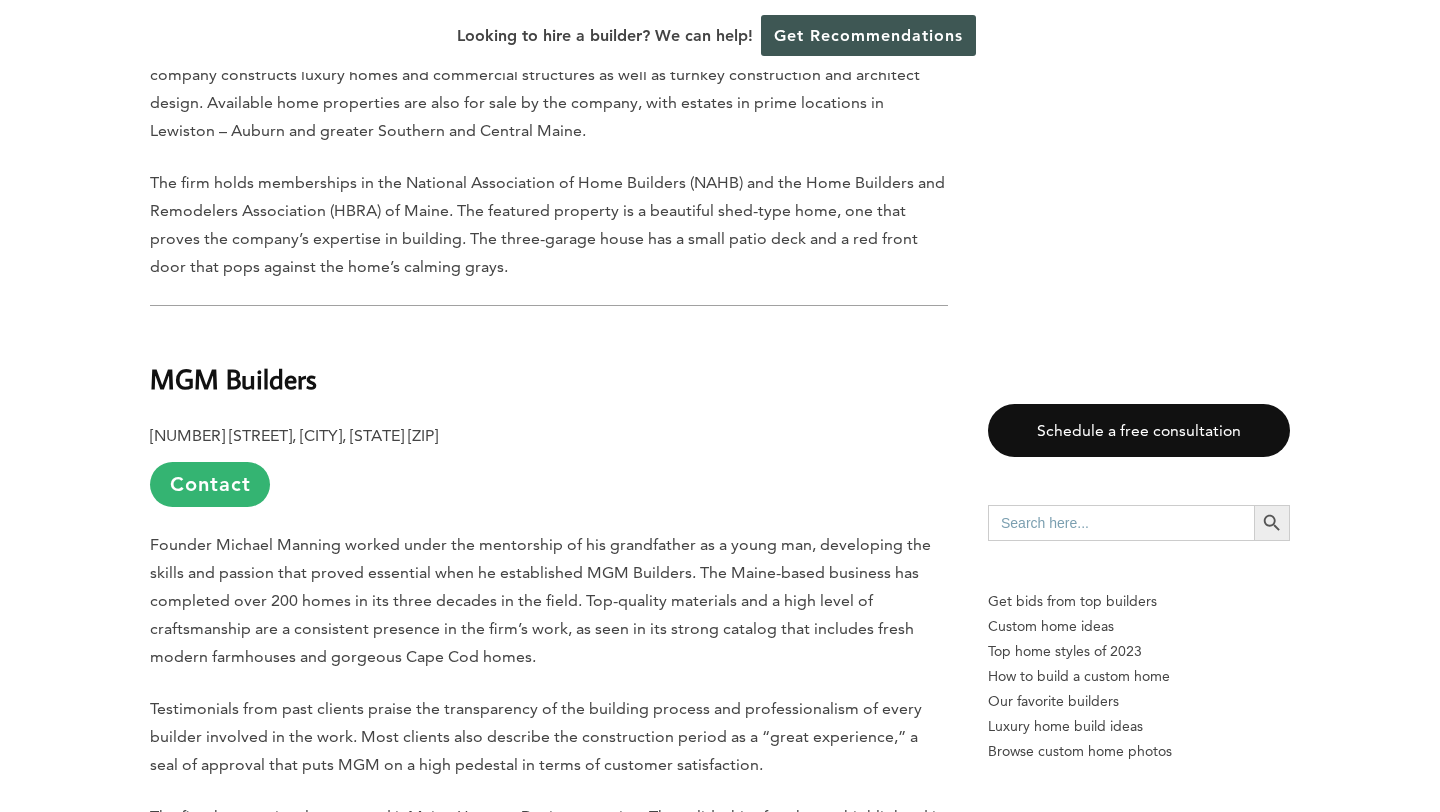 scroll, scrollTop: 5817, scrollLeft: 0, axis: vertical 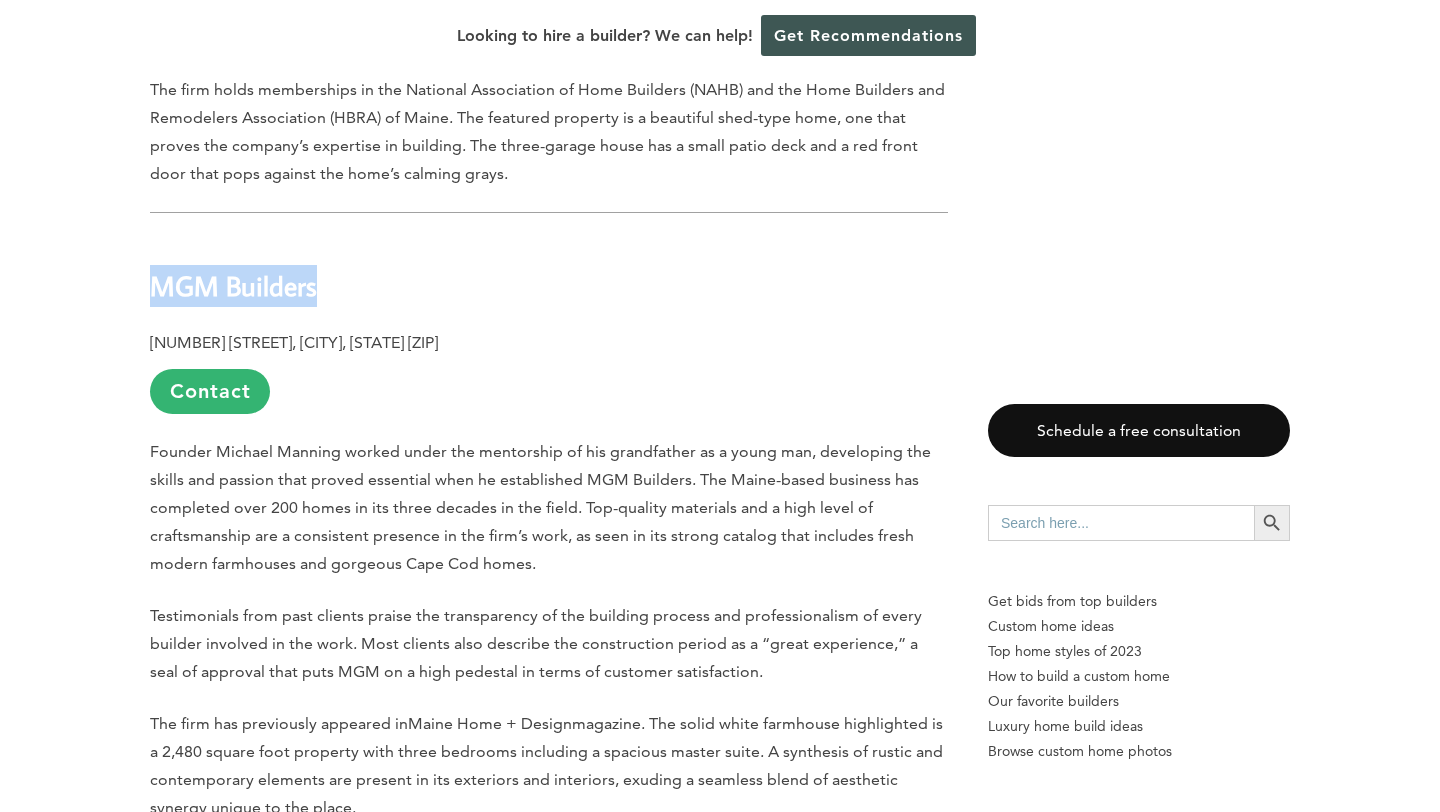 drag, startPoint x: 325, startPoint y: 285, endPoint x: 107, endPoint y: 283, distance: 218.00917 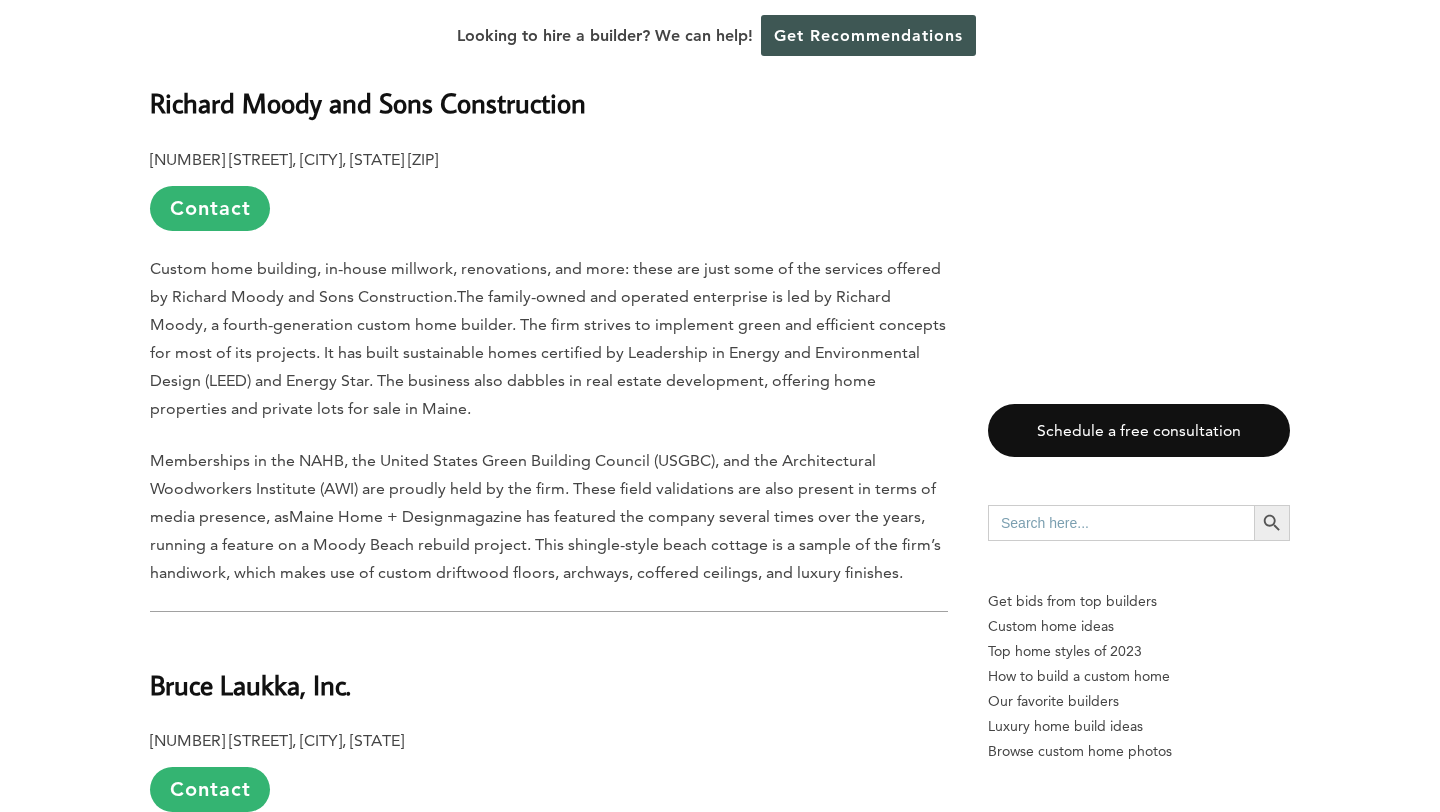scroll, scrollTop: 6618, scrollLeft: 0, axis: vertical 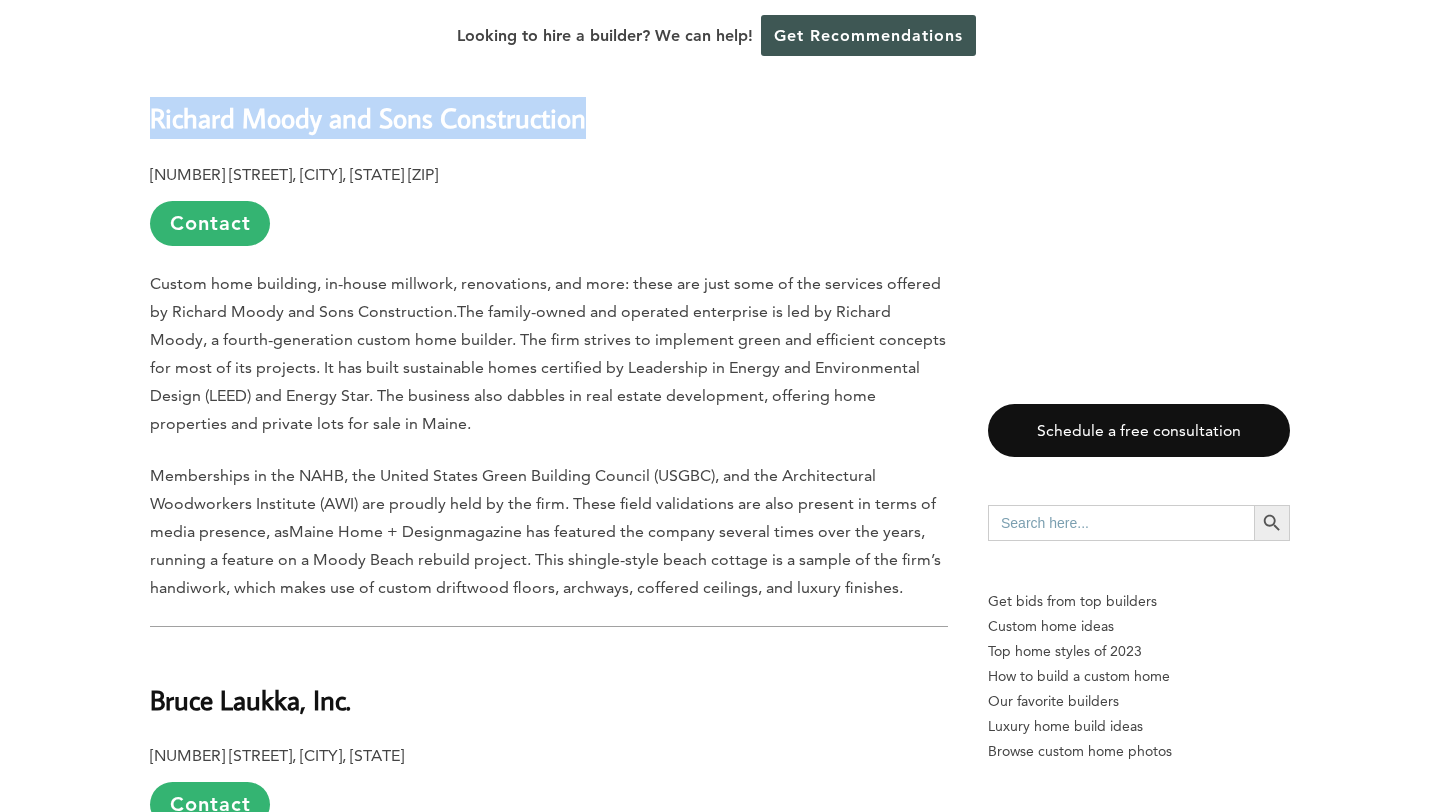 drag, startPoint x: 584, startPoint y: 122, endPoint x: 152, endPoint y: 125, distance: 432.0104 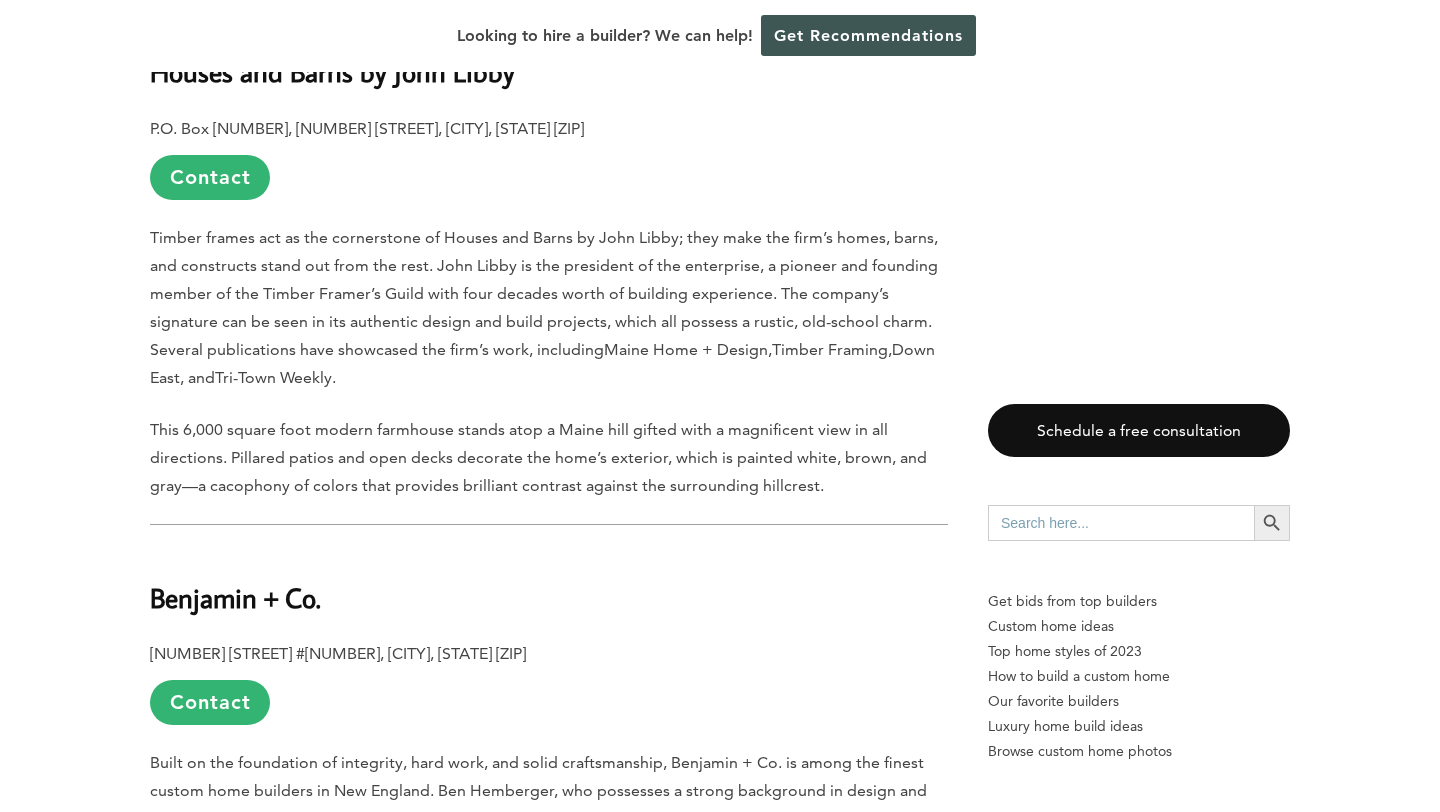 scroll, scrollTop: 8330, scrollLeft: 0, axis: vertical 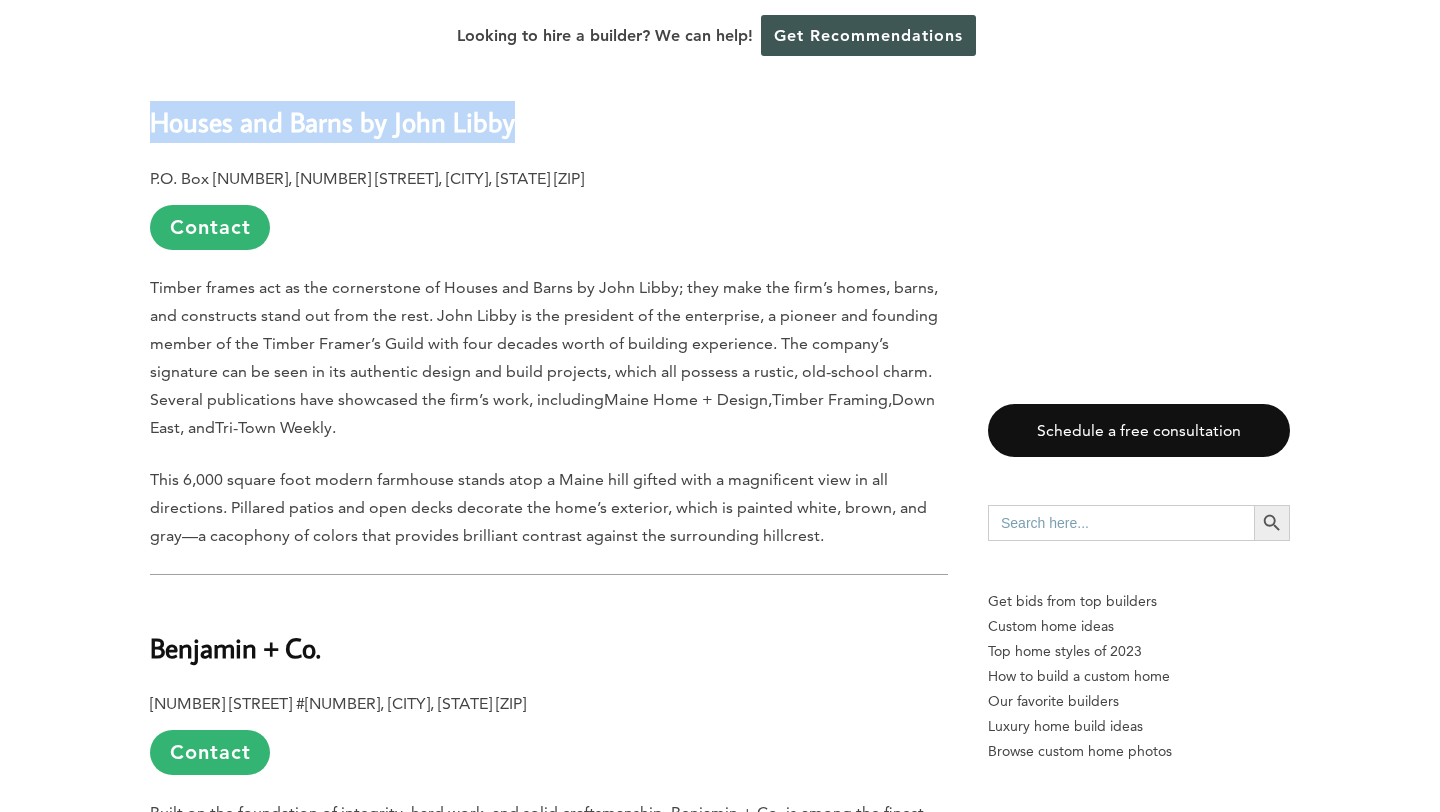 drag, startPoint x: 526, startPoint y: 129, endPoint x: 62, endPoint y: 129, distance: 464 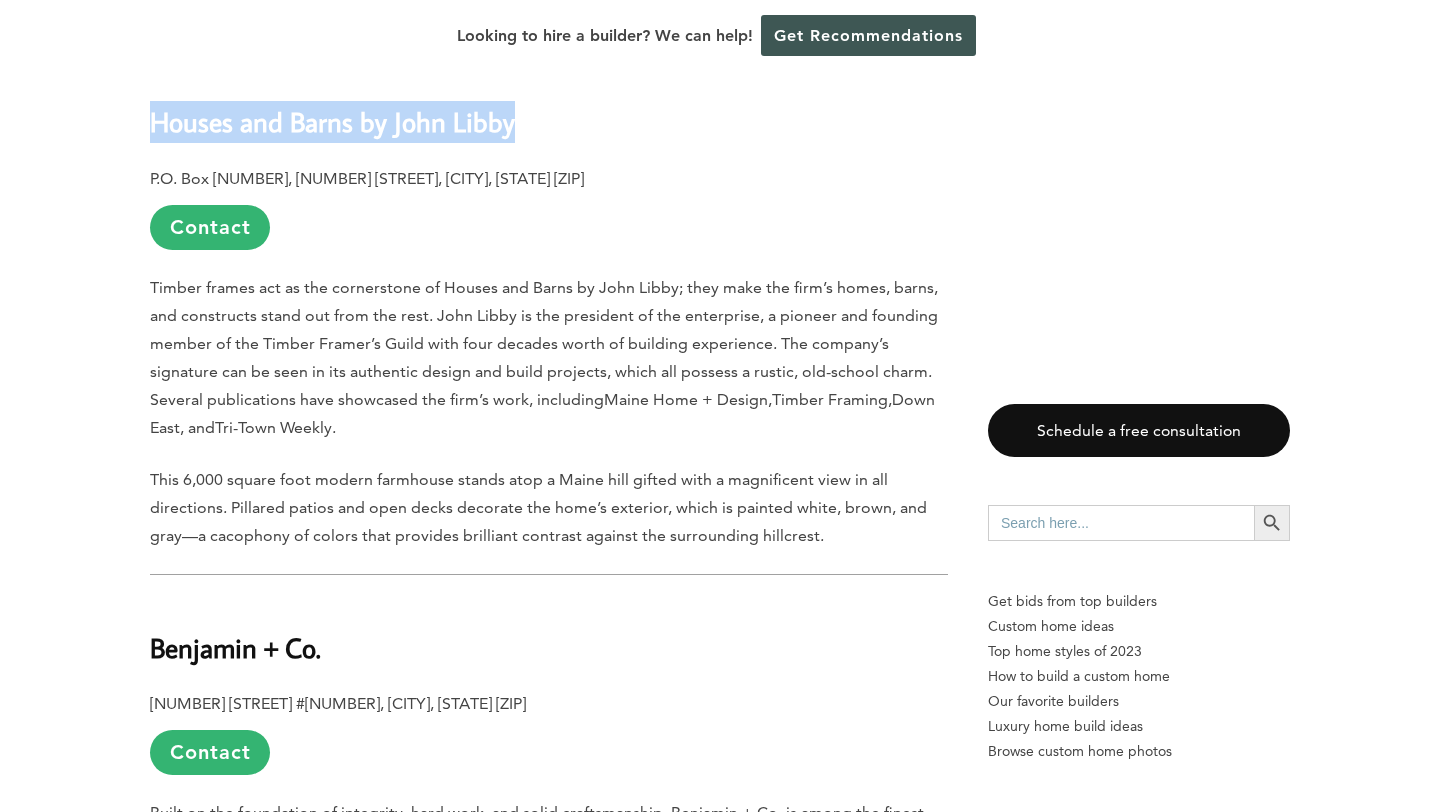 copy on "Houses and Barns by John Libby" 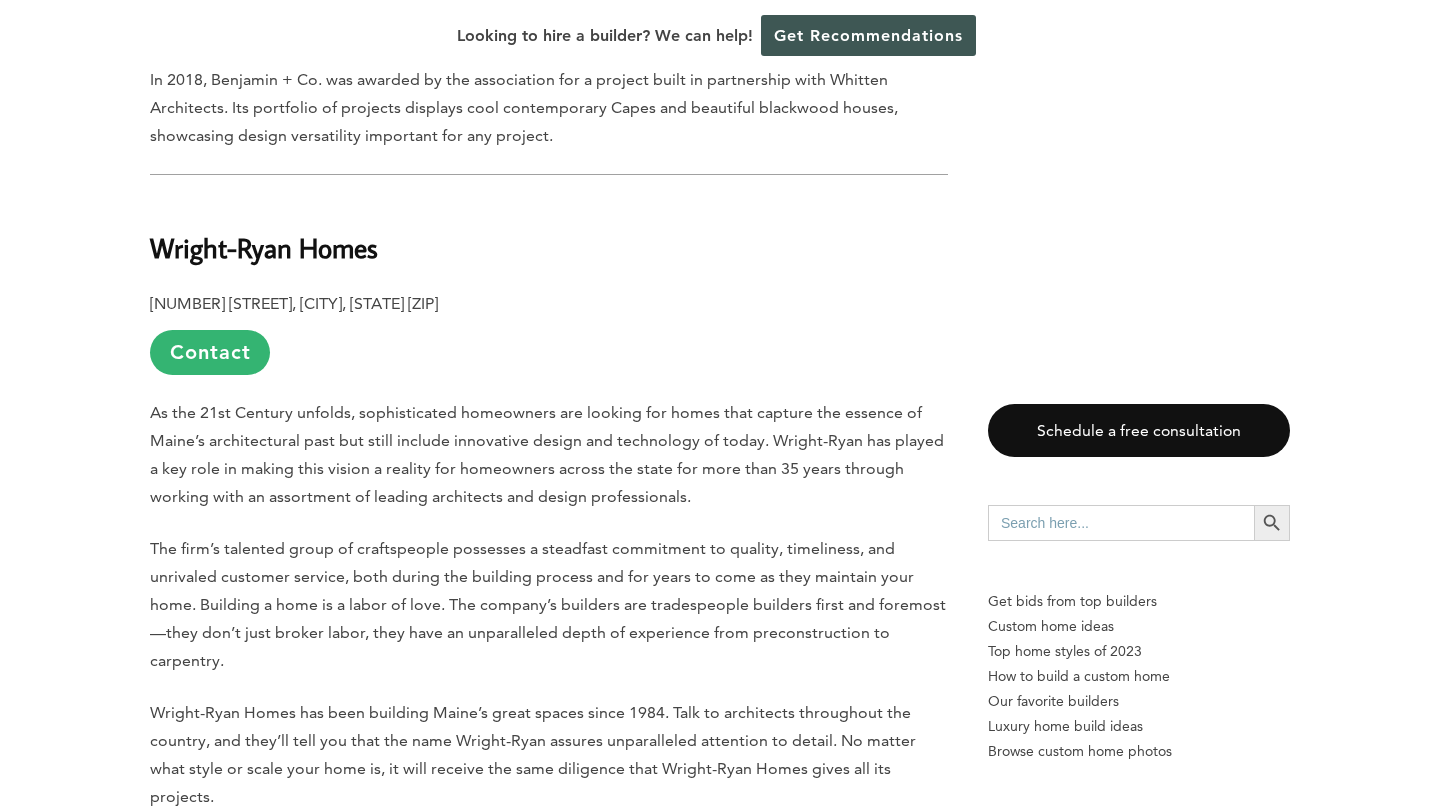 scroll, scrollTop: 9303, scrollLeft: 0, axis: vertical 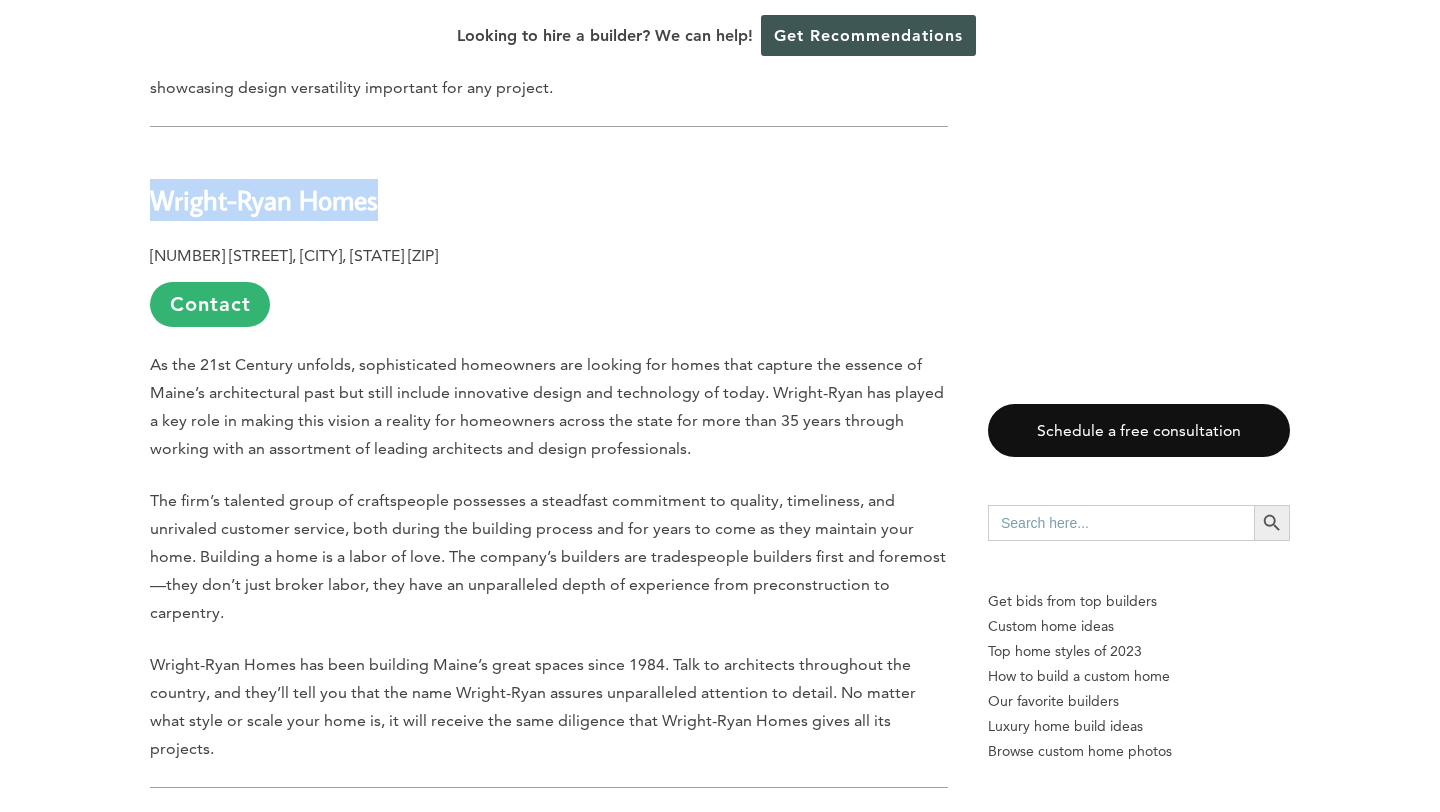 drag, startPoint x: 381, startPoint y: 192, endPoint x: 142, endPoint y: 208, distance: 239.53497 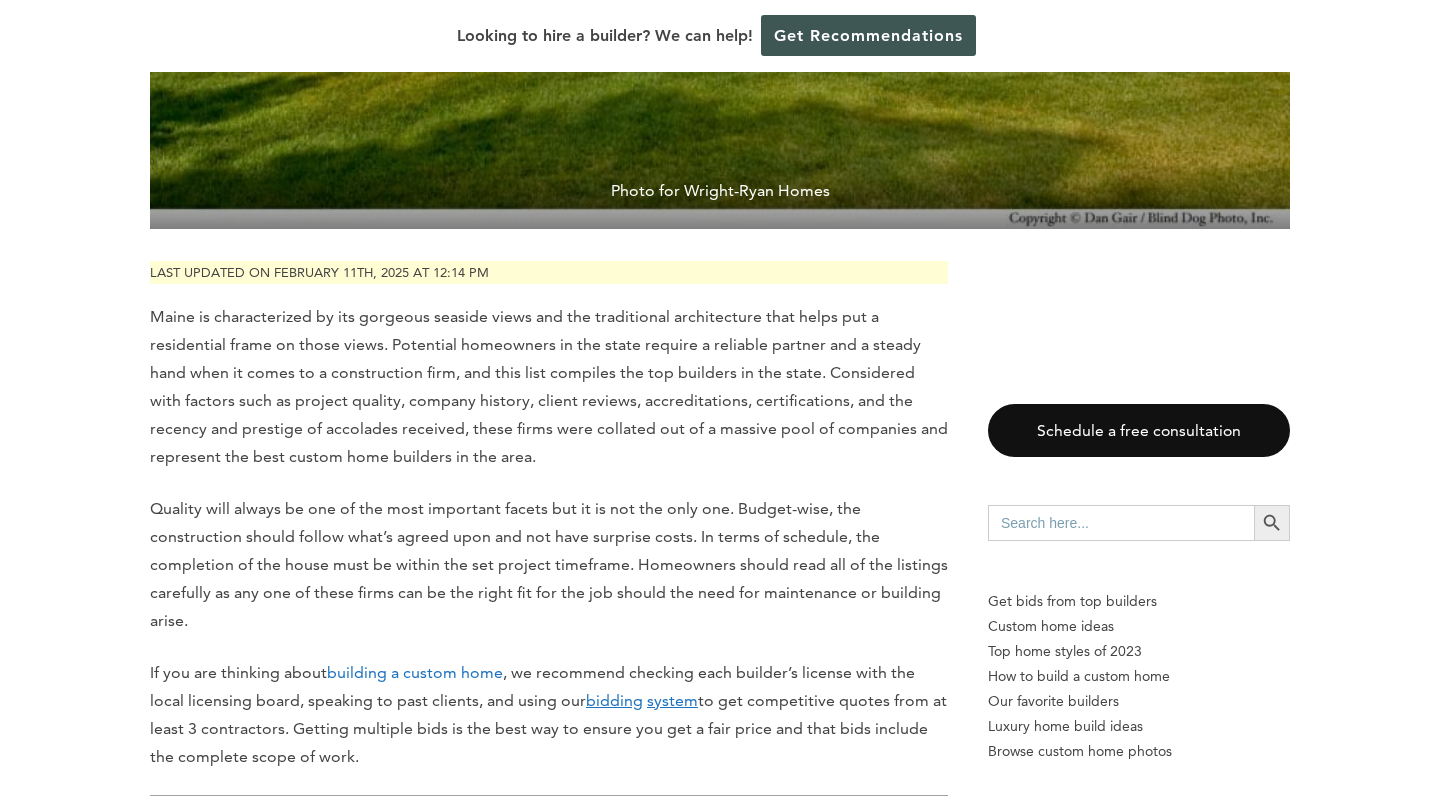 scroll, scrollTop: 0, scrollLeft: 0, axis: both 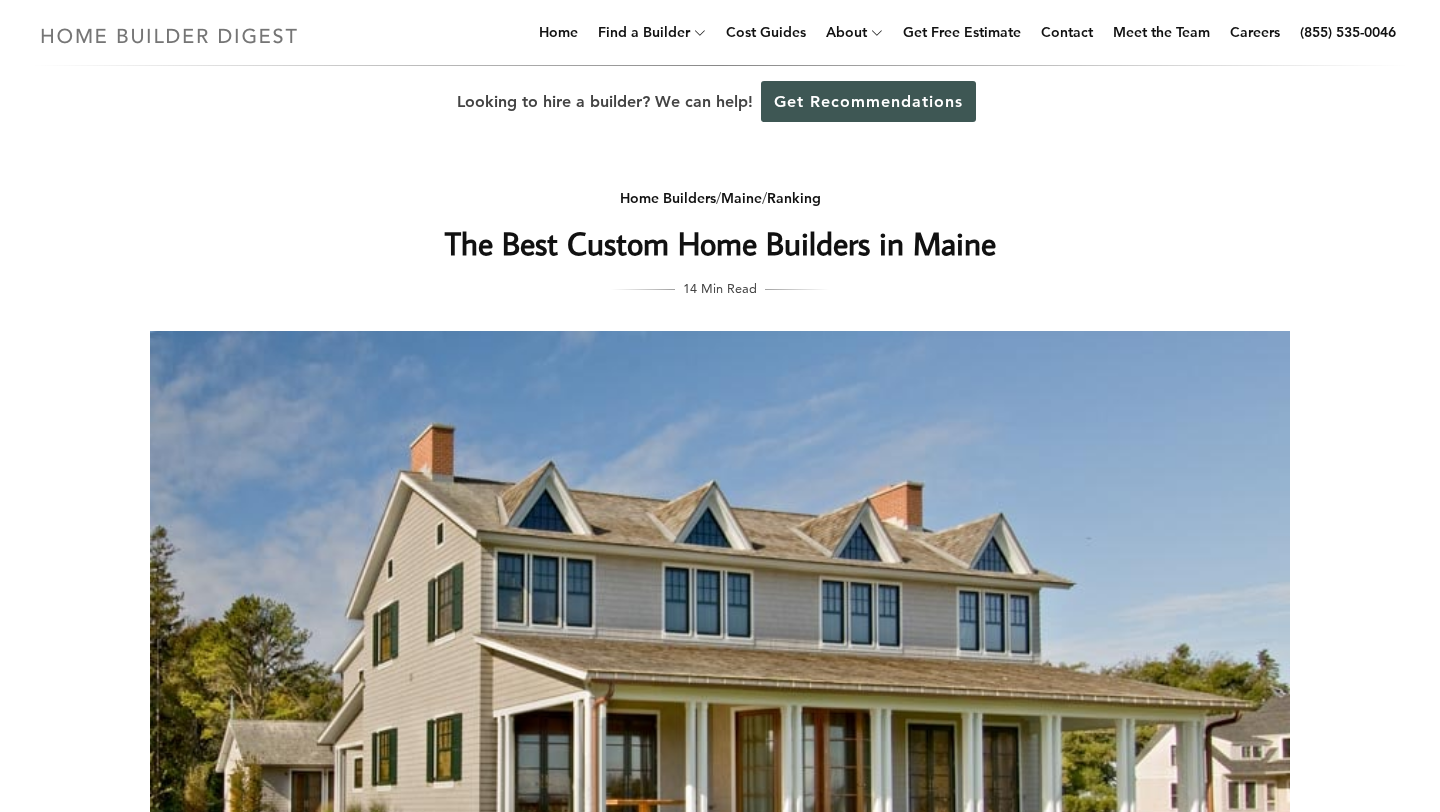 click at bounding box center [169, 35] 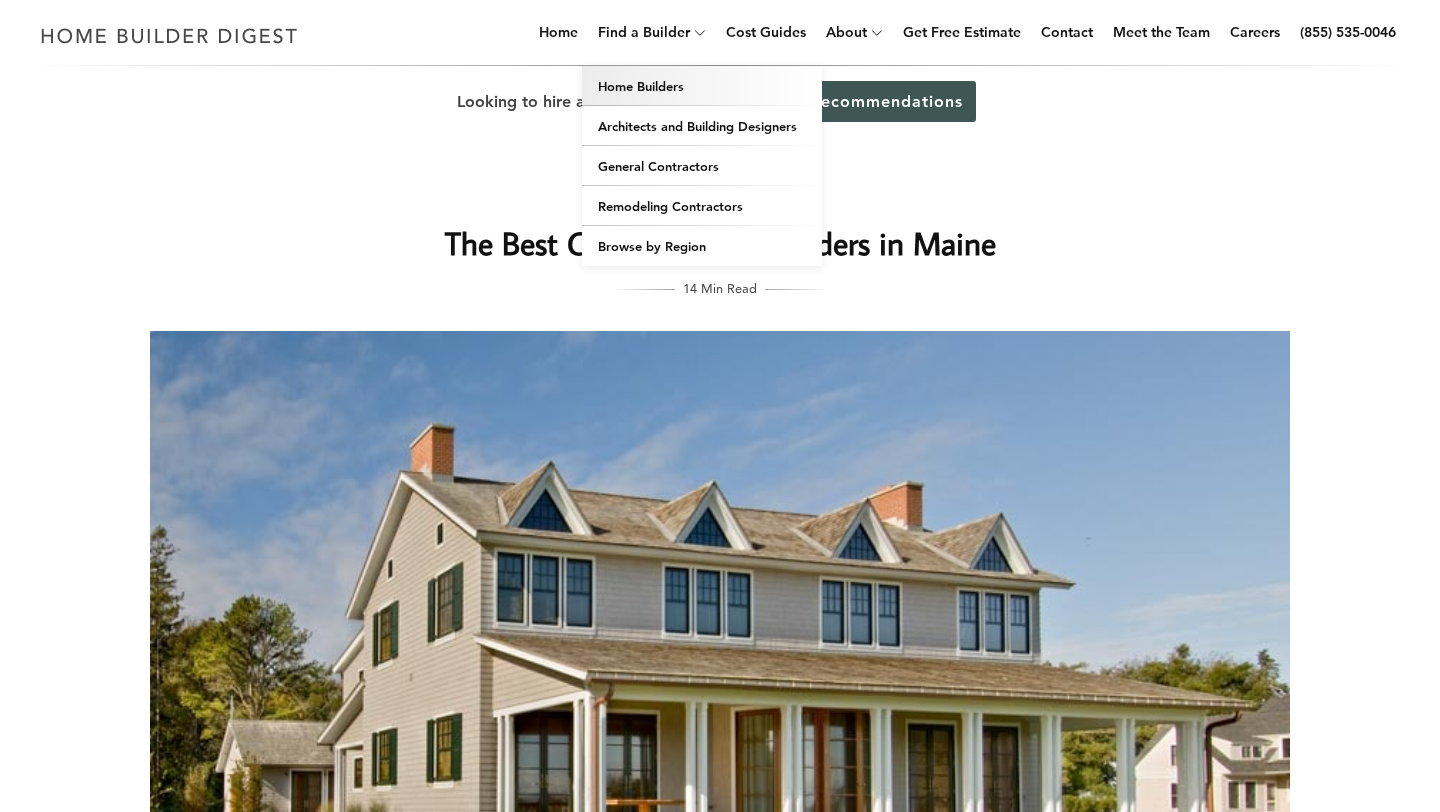 click on "Home Builders" at bounding box center [702, 86] 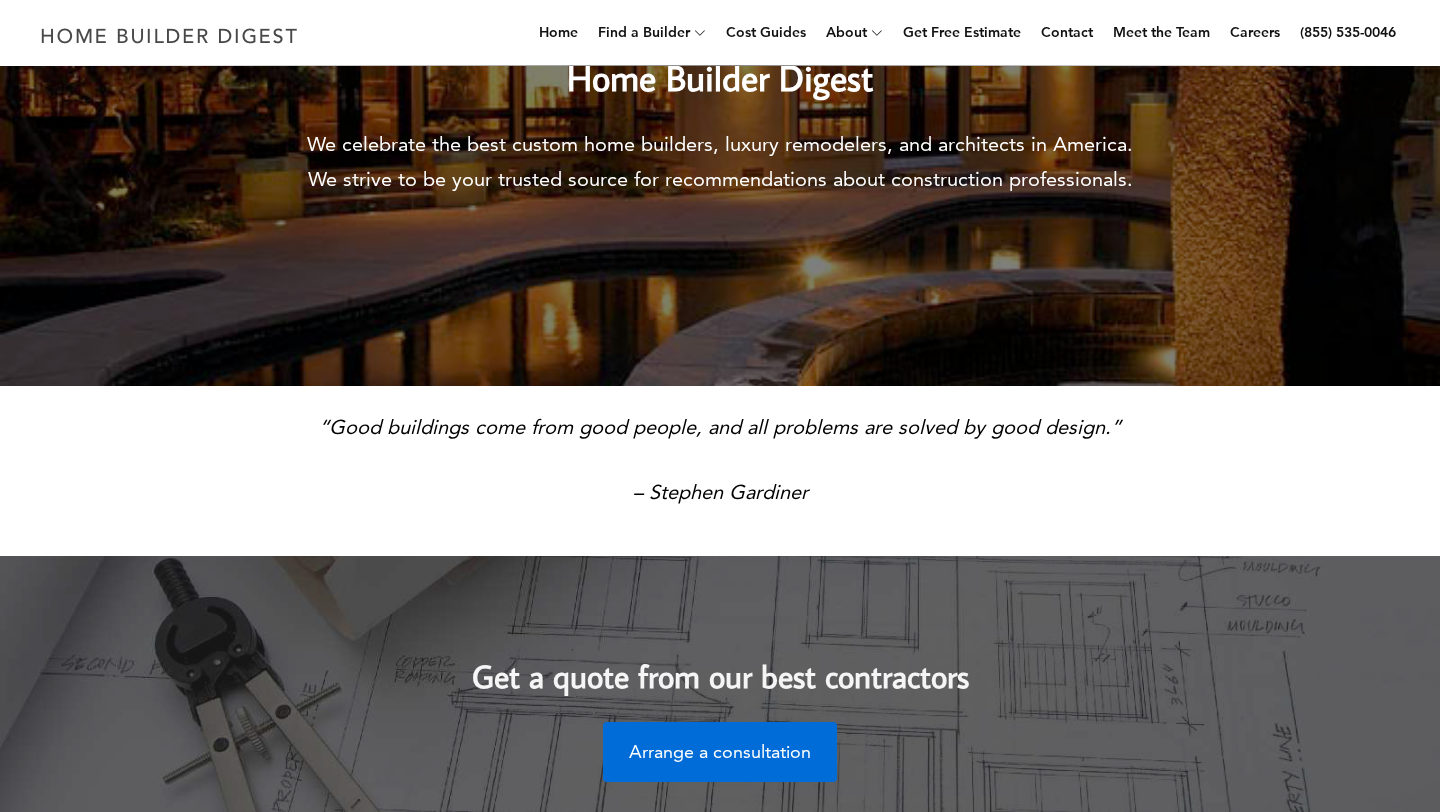 scroll, scrollTop: 0, scrollLeft: 0, axis: both 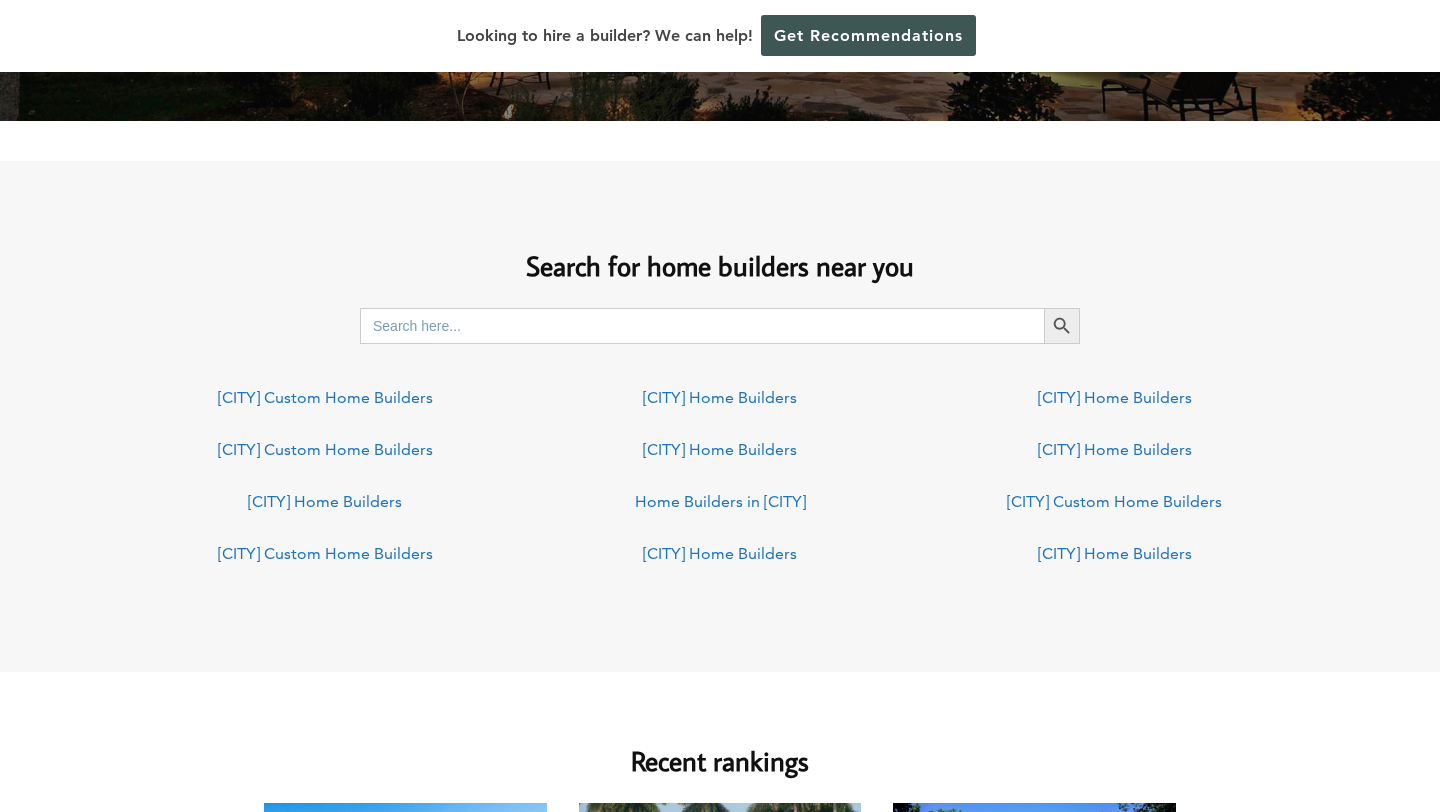click on "Search for:" at bounding box center [702, 326] 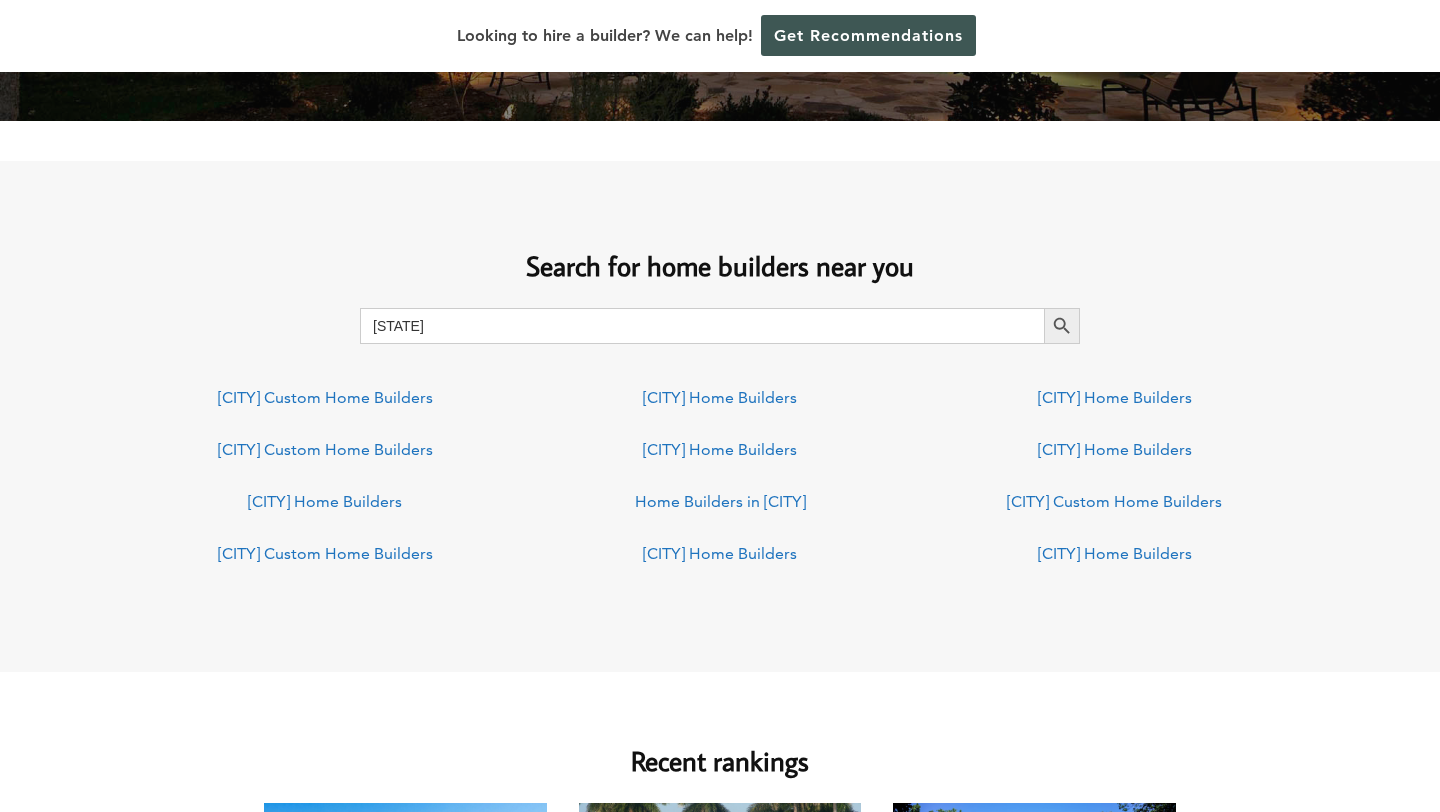 type on "m" 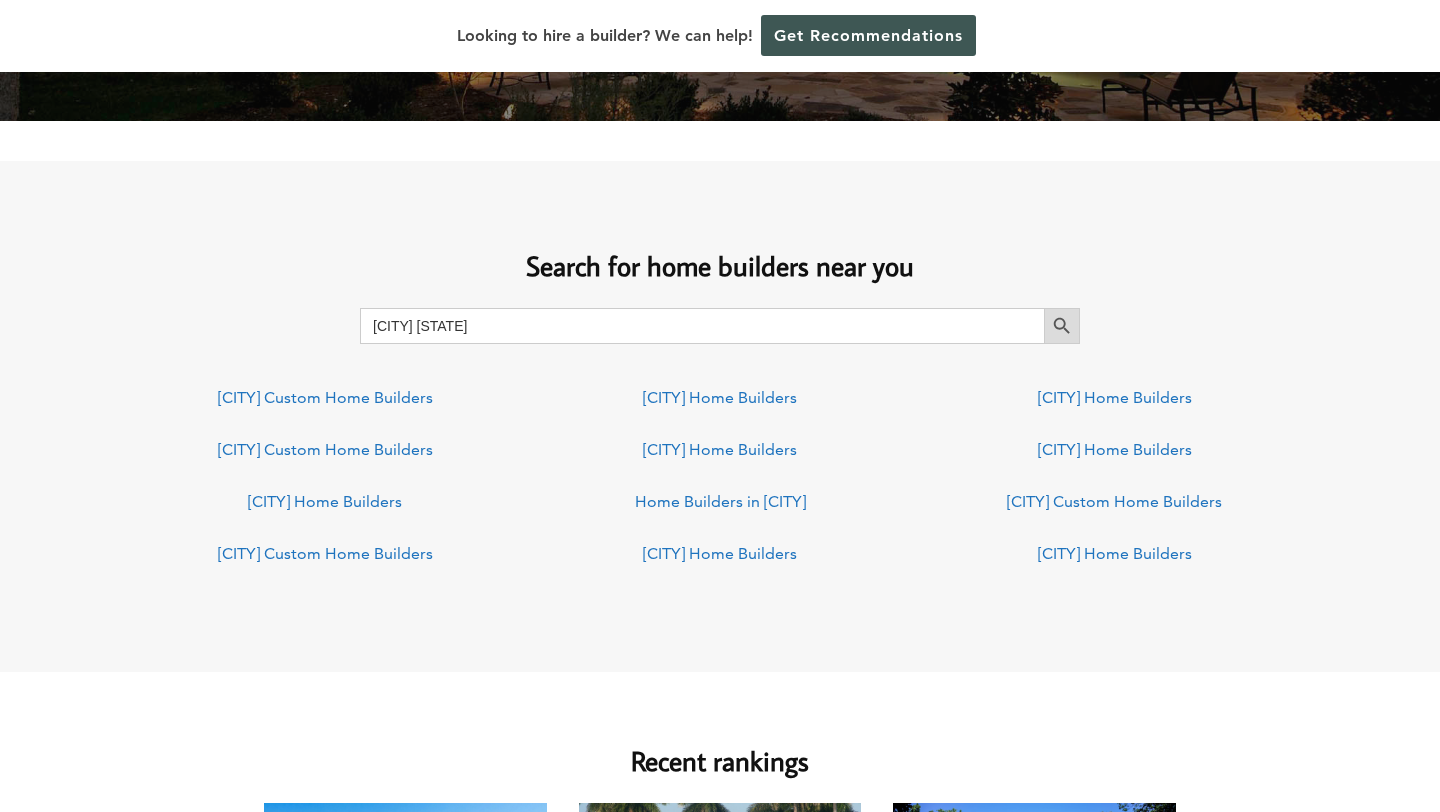 click 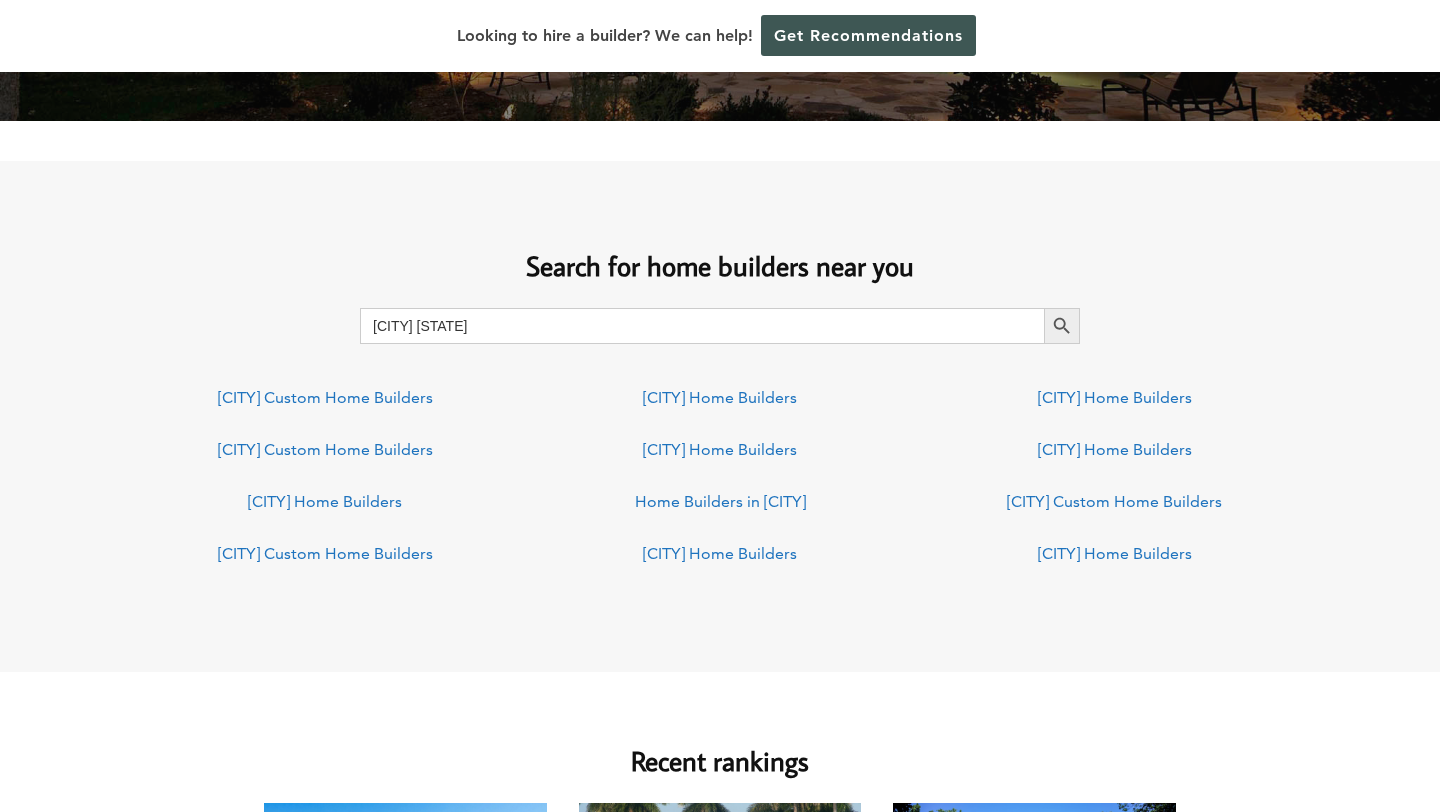 click on "portland maine" at bounding box center [702, 326] 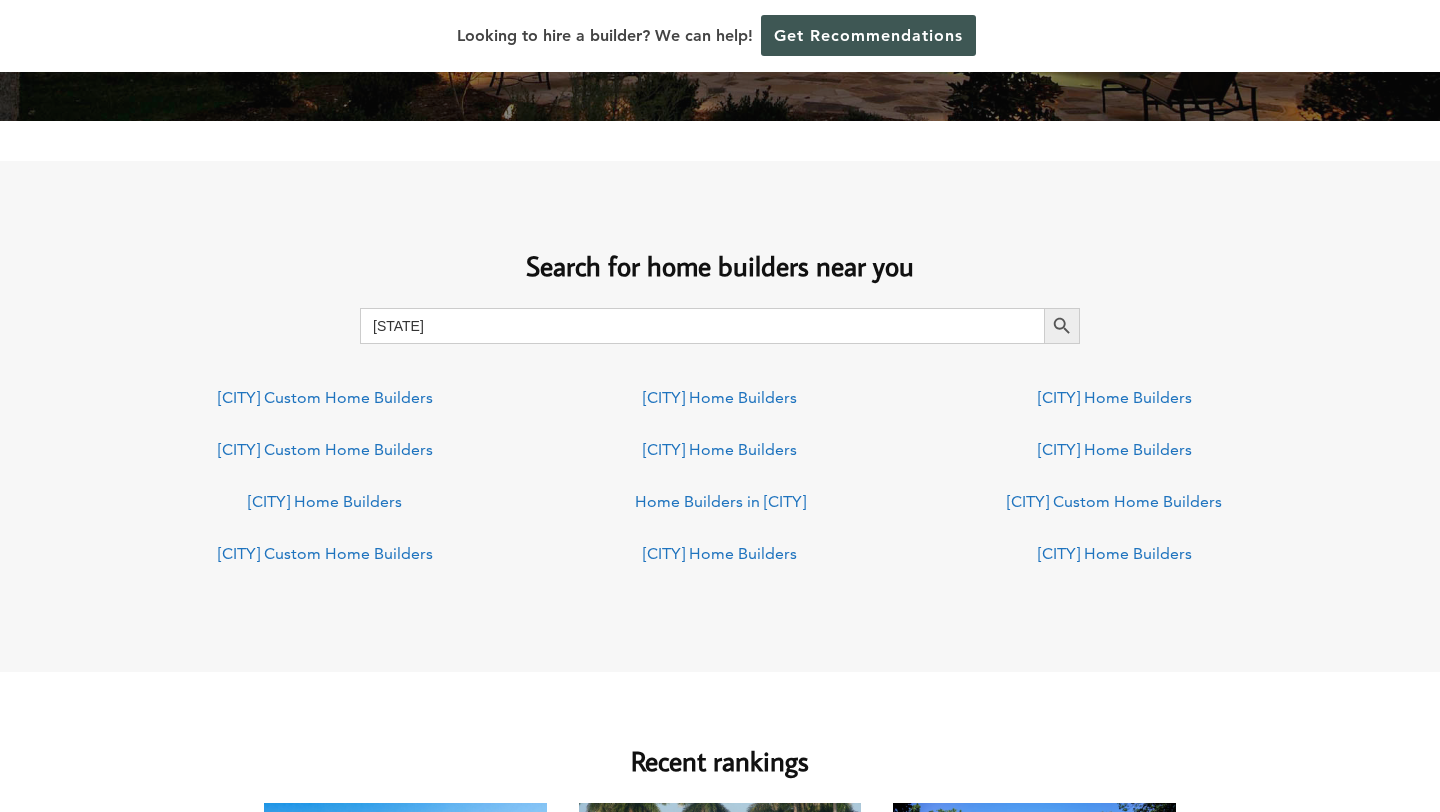 type on "maine" 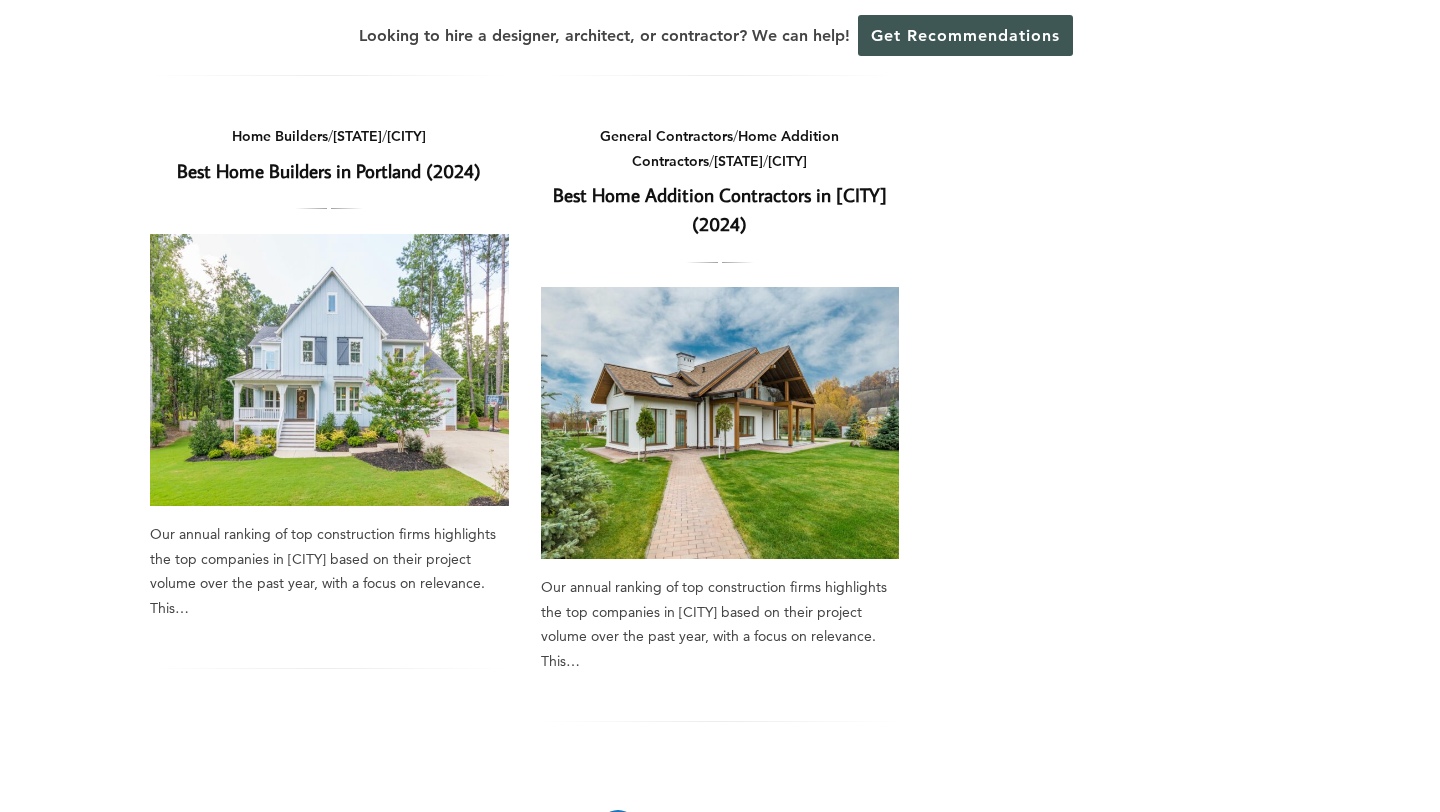 scroll, scrollTop: 1401, scrollLeft: 0, axis: vertical 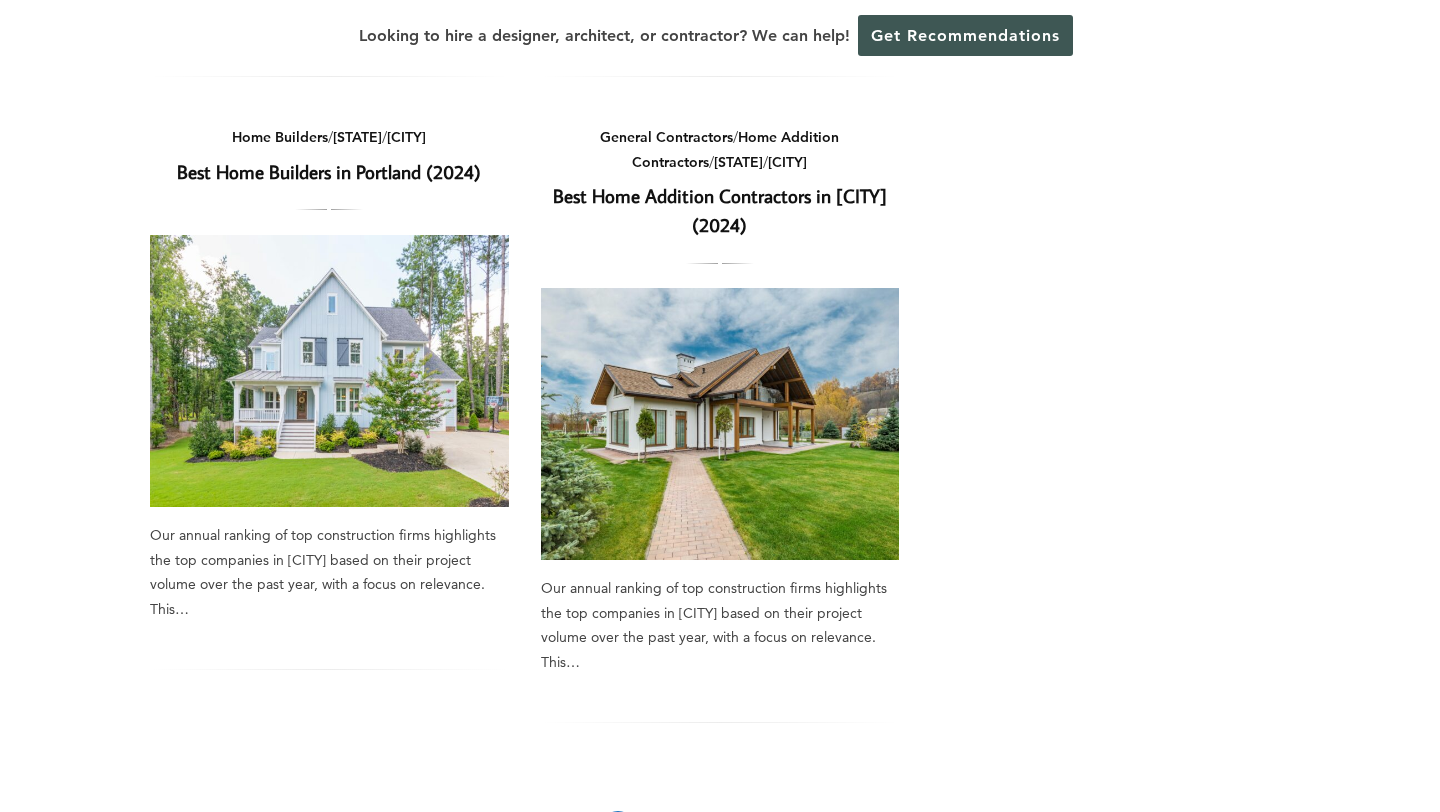 click on "Best Home Builders in Portland (2024)" at bounding box center (329, 171) 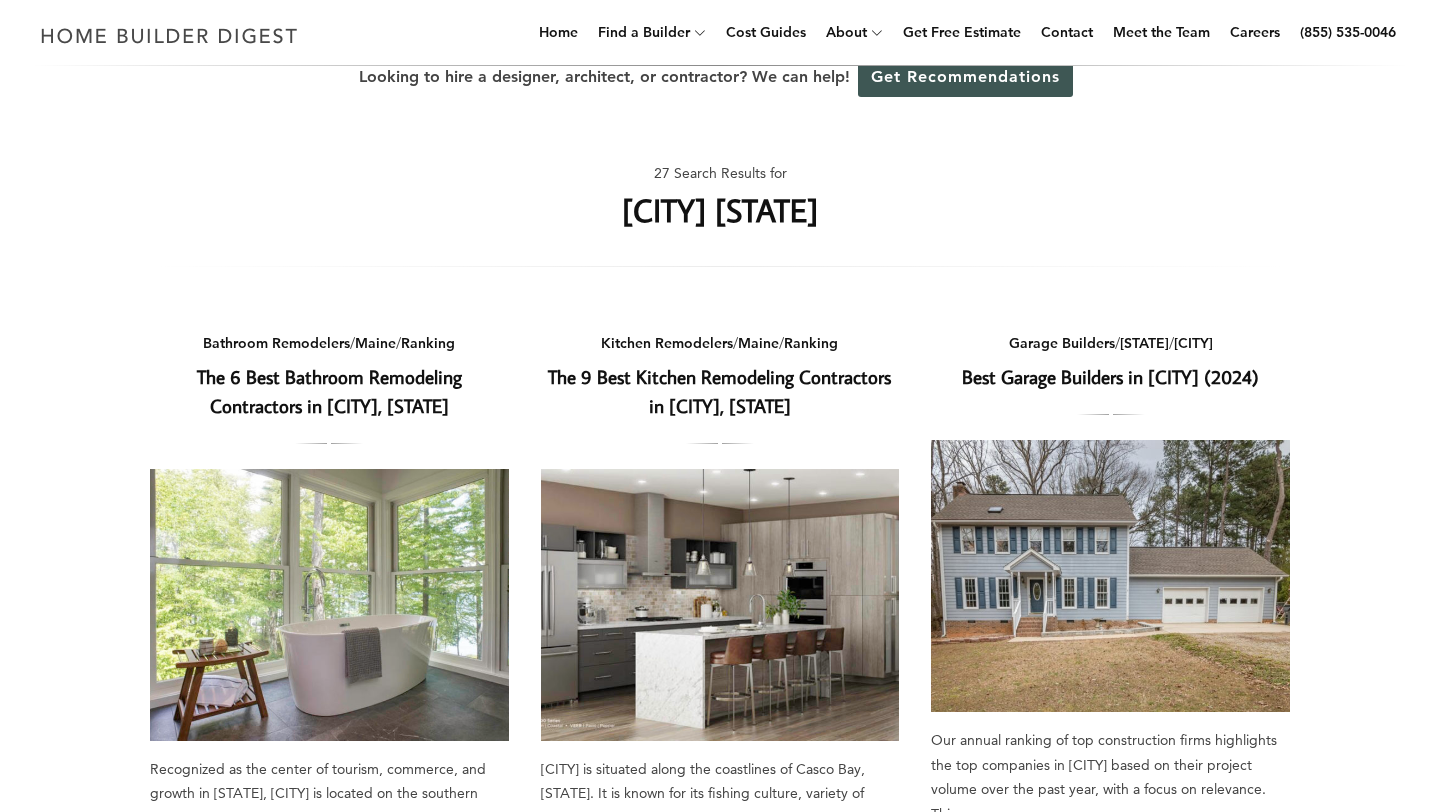 scroll, scrollTop: 0, scrollLeft: 0, axis: both 